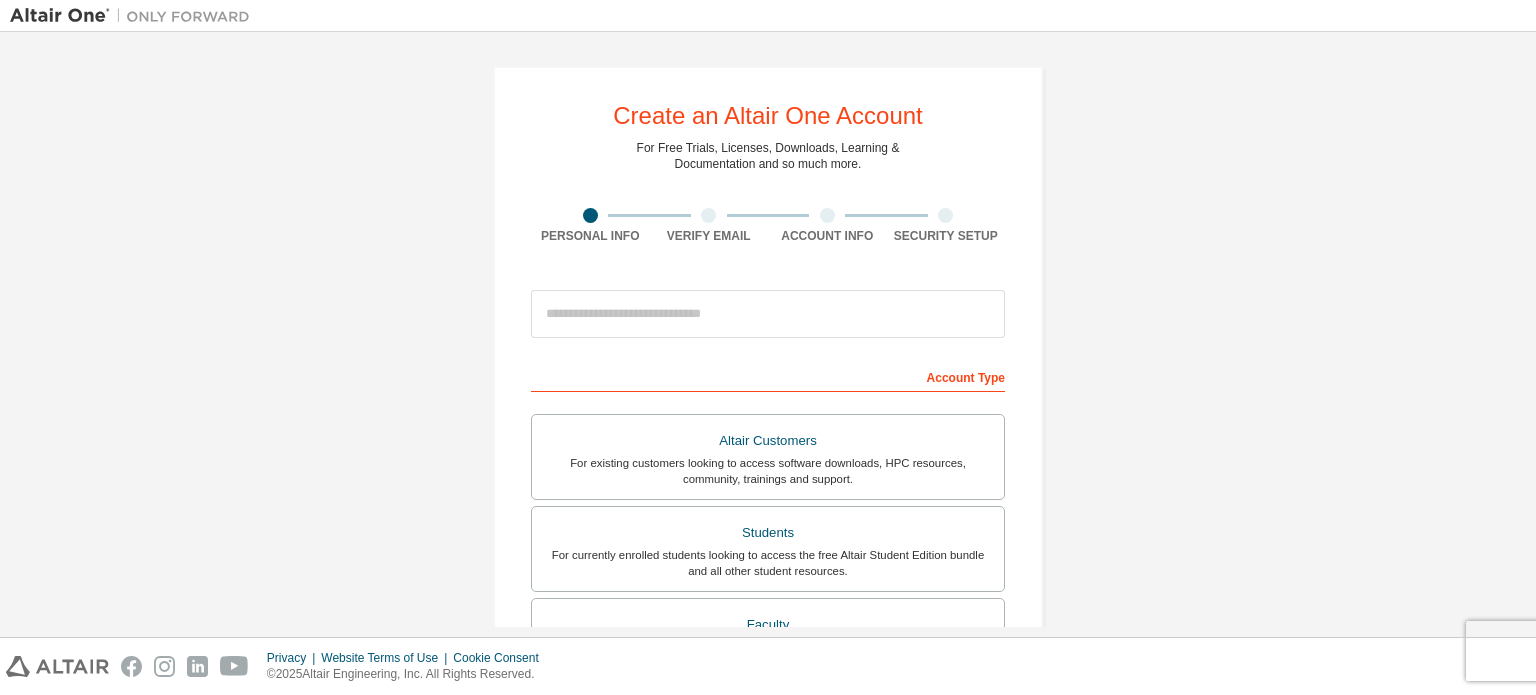 scroll, scrollTop: 0, scrollLeft: 0, axis: both 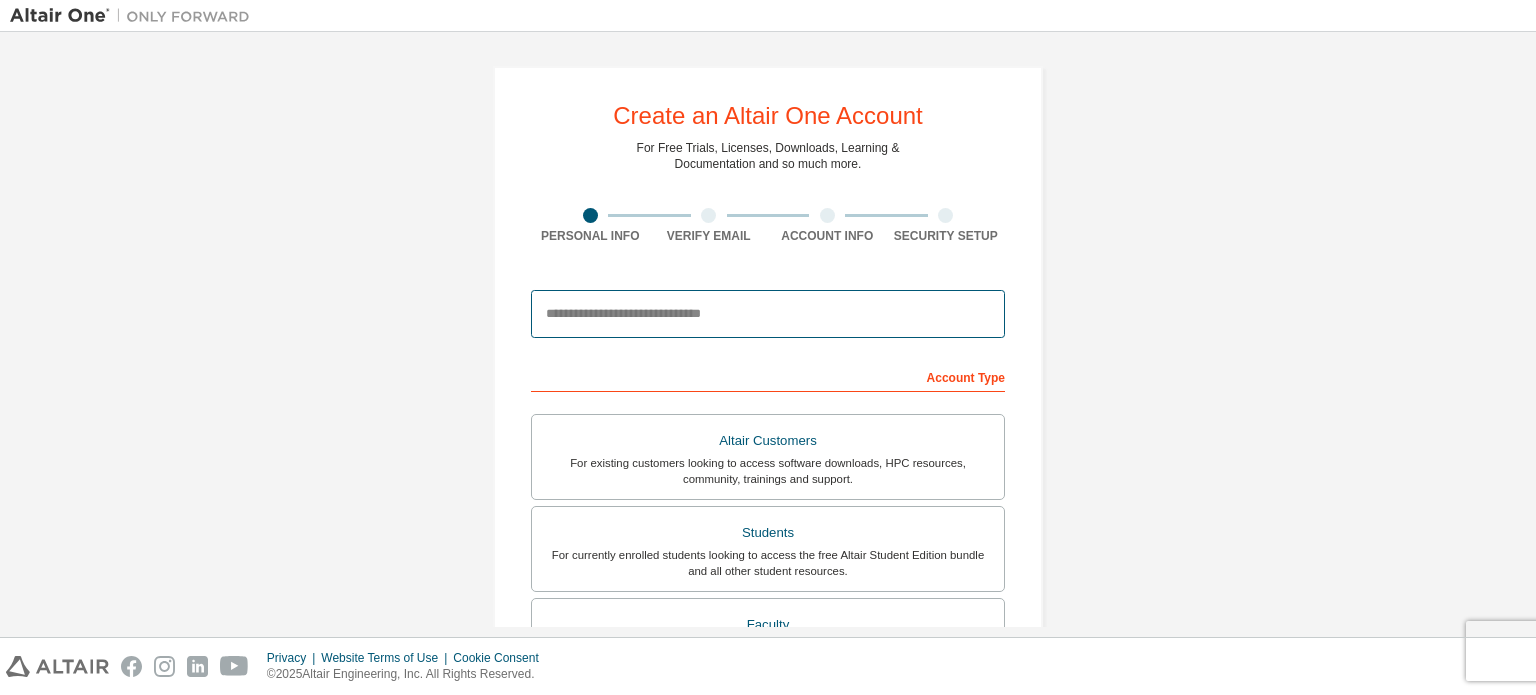 click at bounding box center [768, 314] 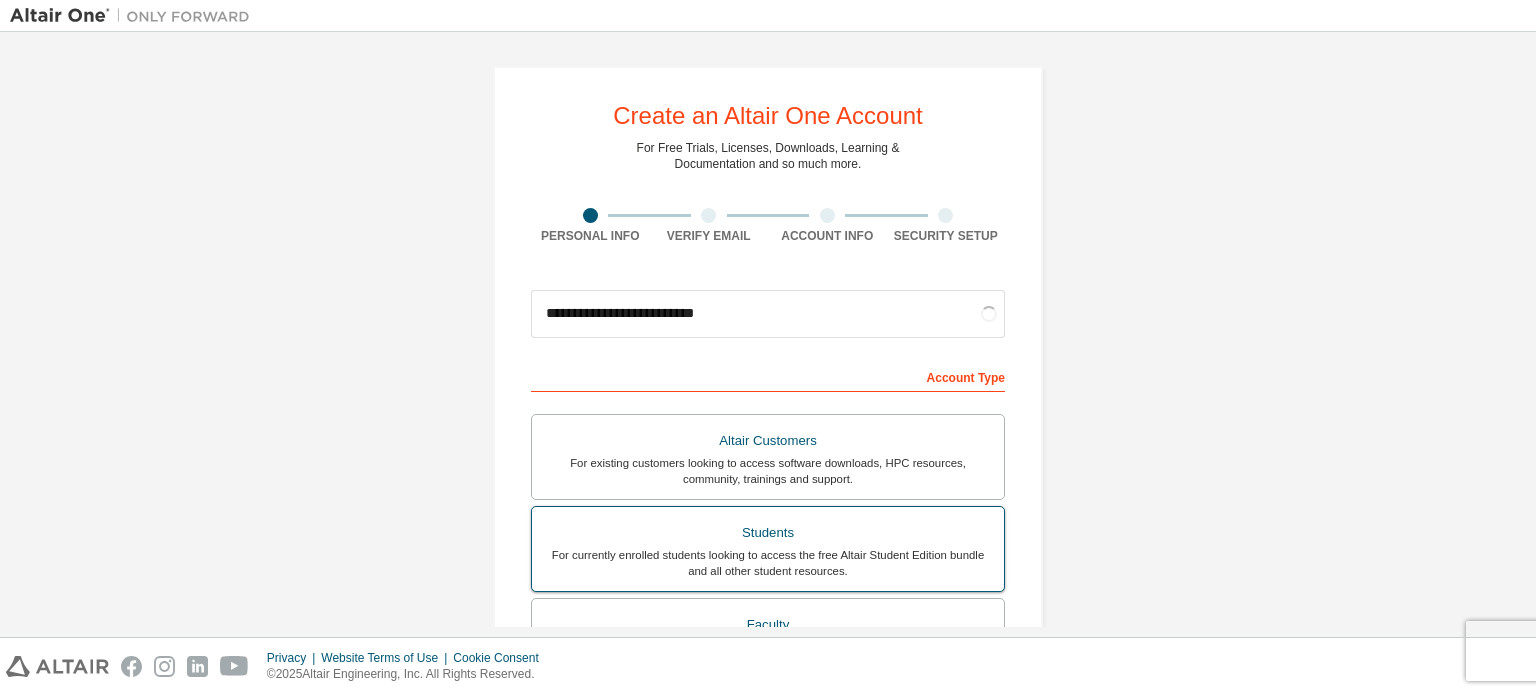 click on "For currently enrolled students looking to access the free Altair Student Edition bundle and all other student resources." at bounding box center [768, 563] 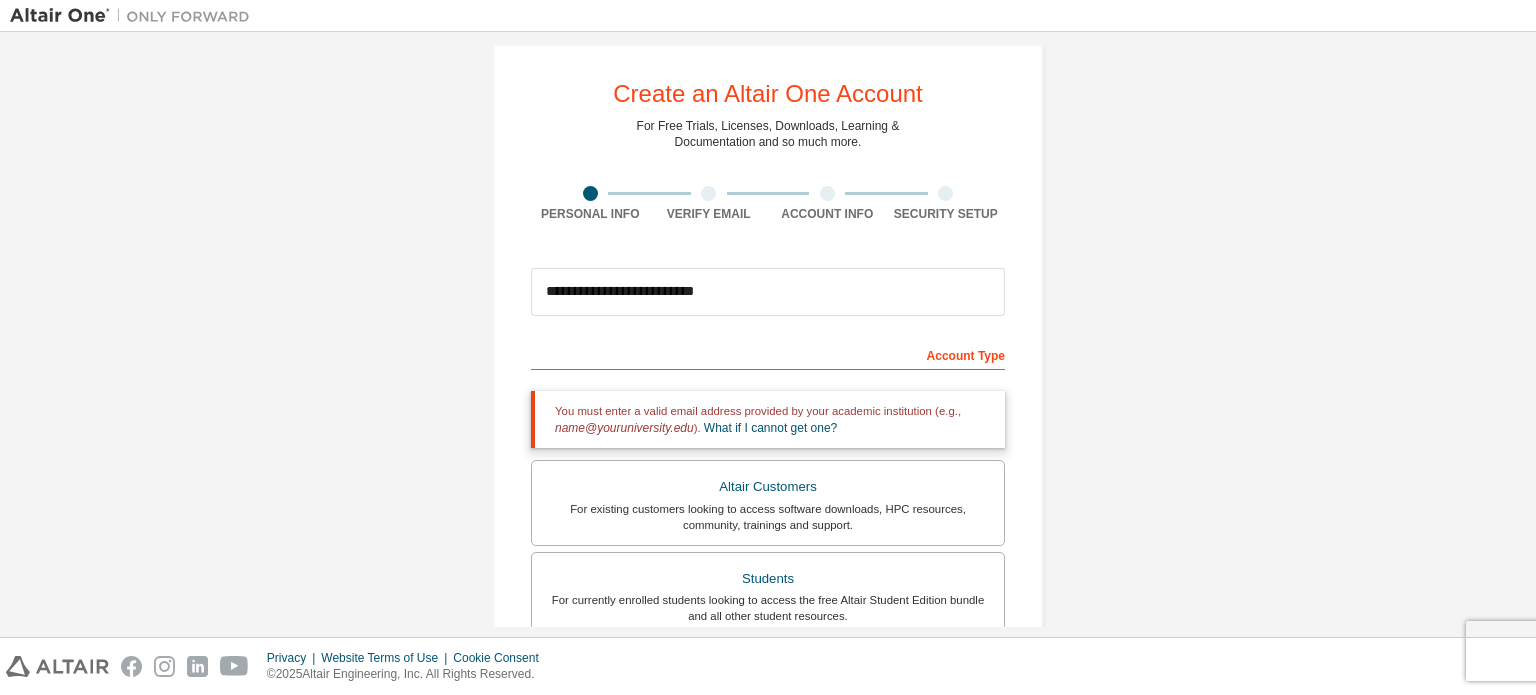 scroll, scrollTop: 17, scrollLeft: 0, axis: vertical 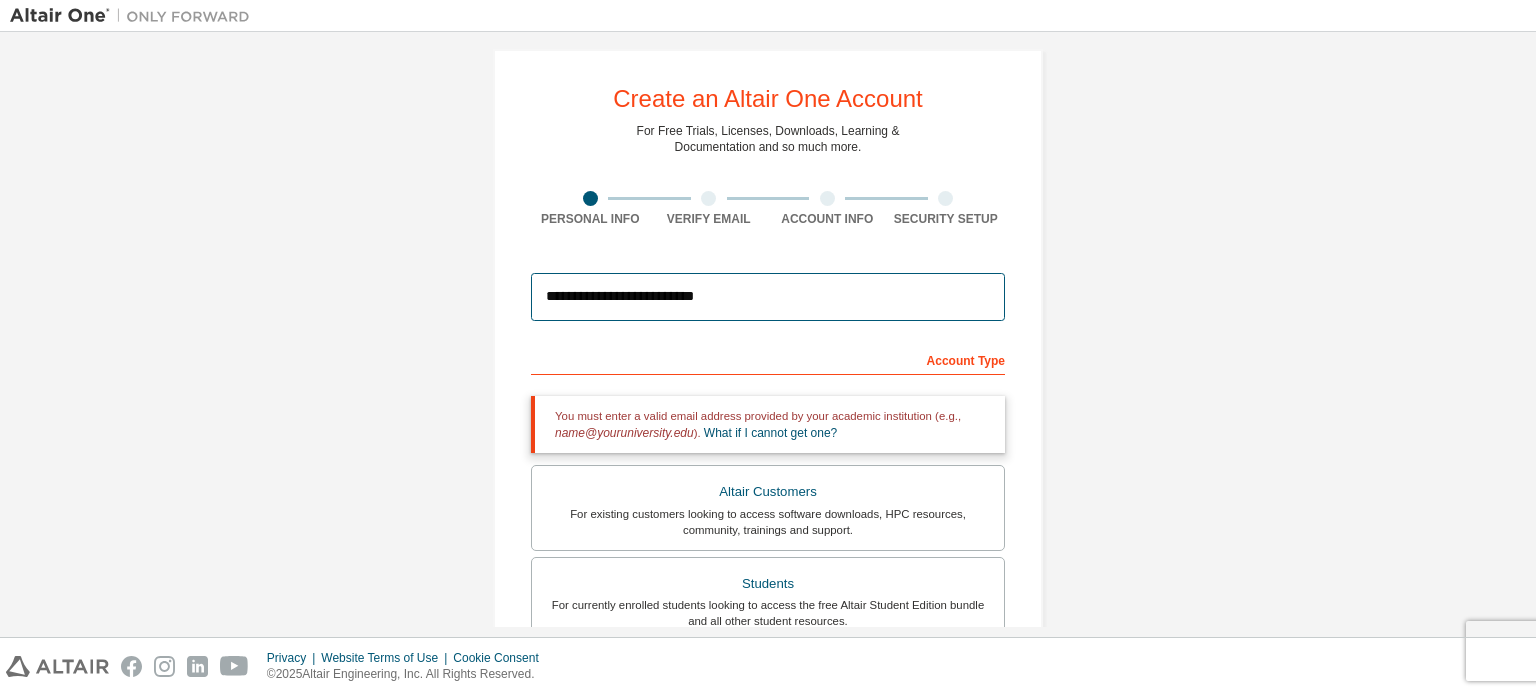 click on "**********" at bounding box center [768, 297] 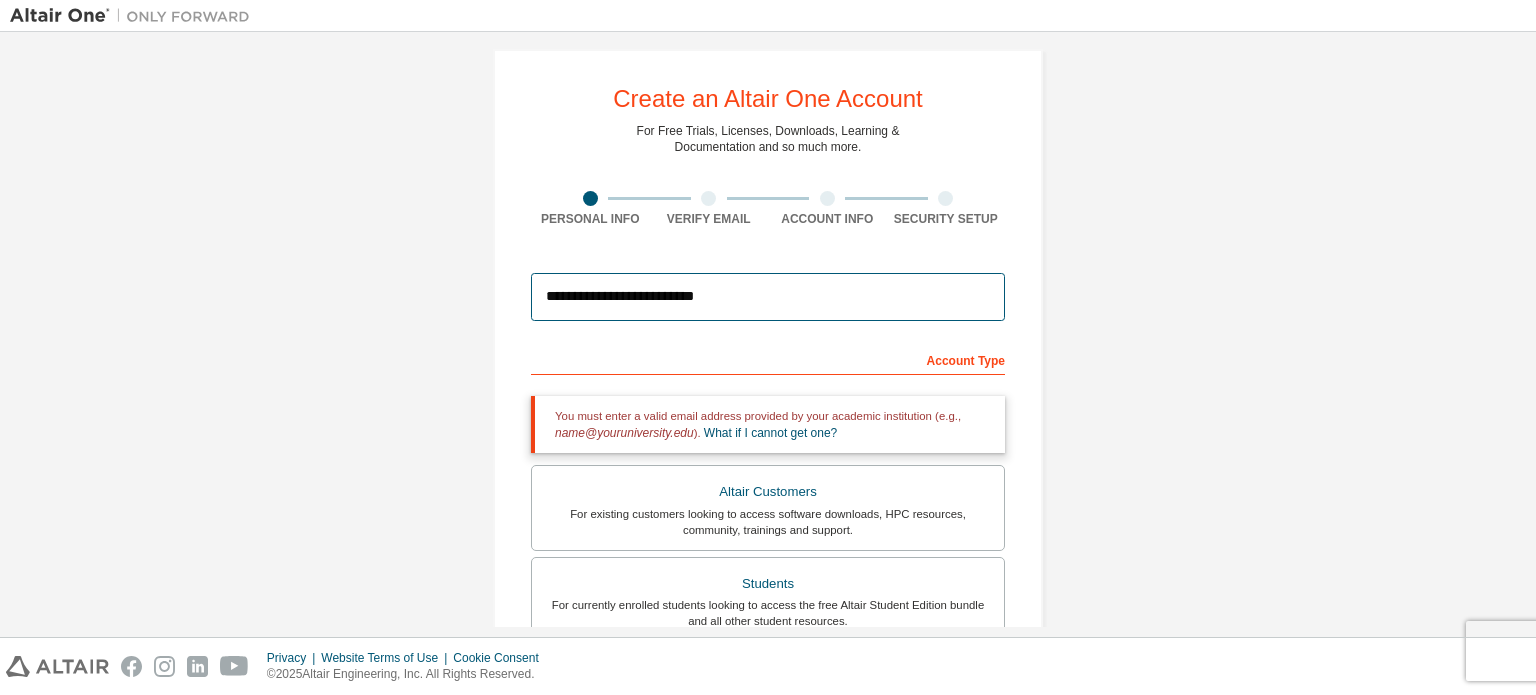click on "**********" at bounding box center [768, 297] 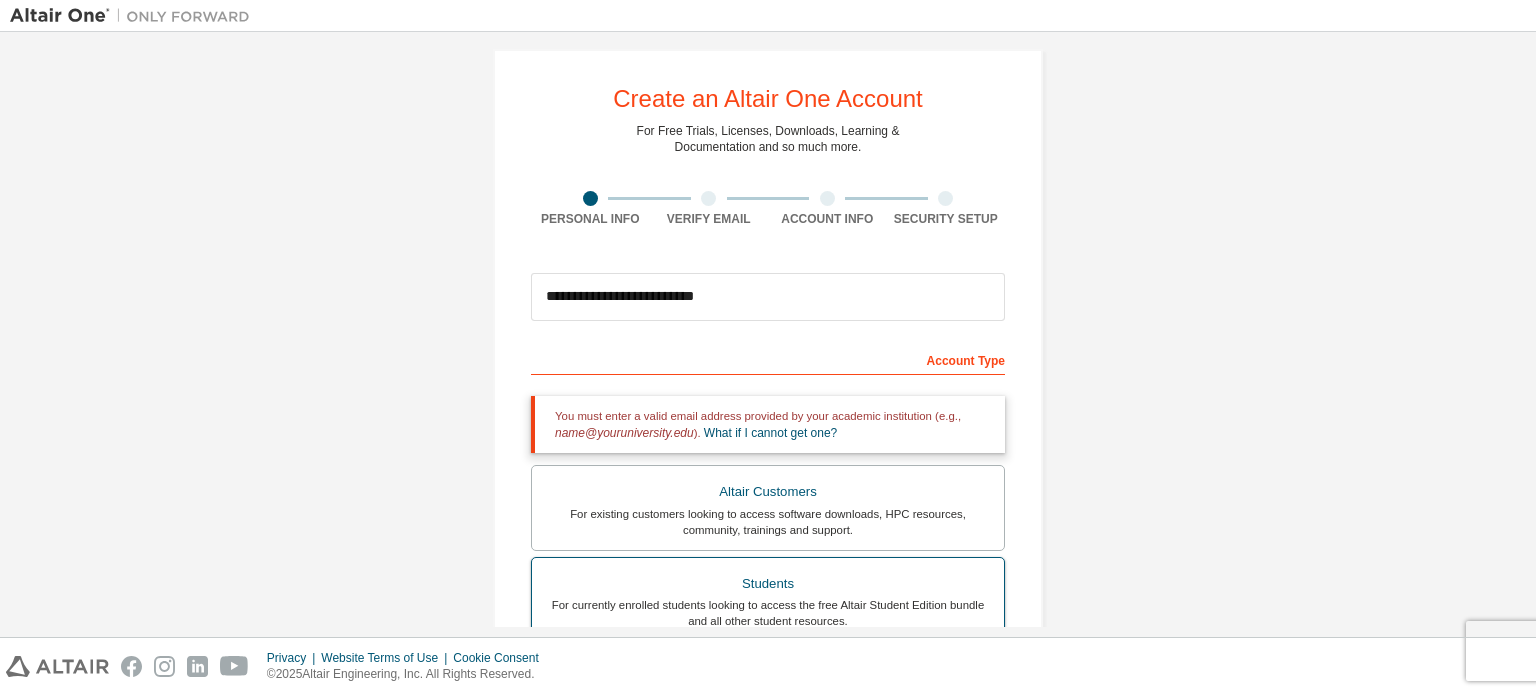 click on "For currently enrolled students looking to access the free Altair Student Edition bundle and all other student resources." at bounding box center (768, 613) 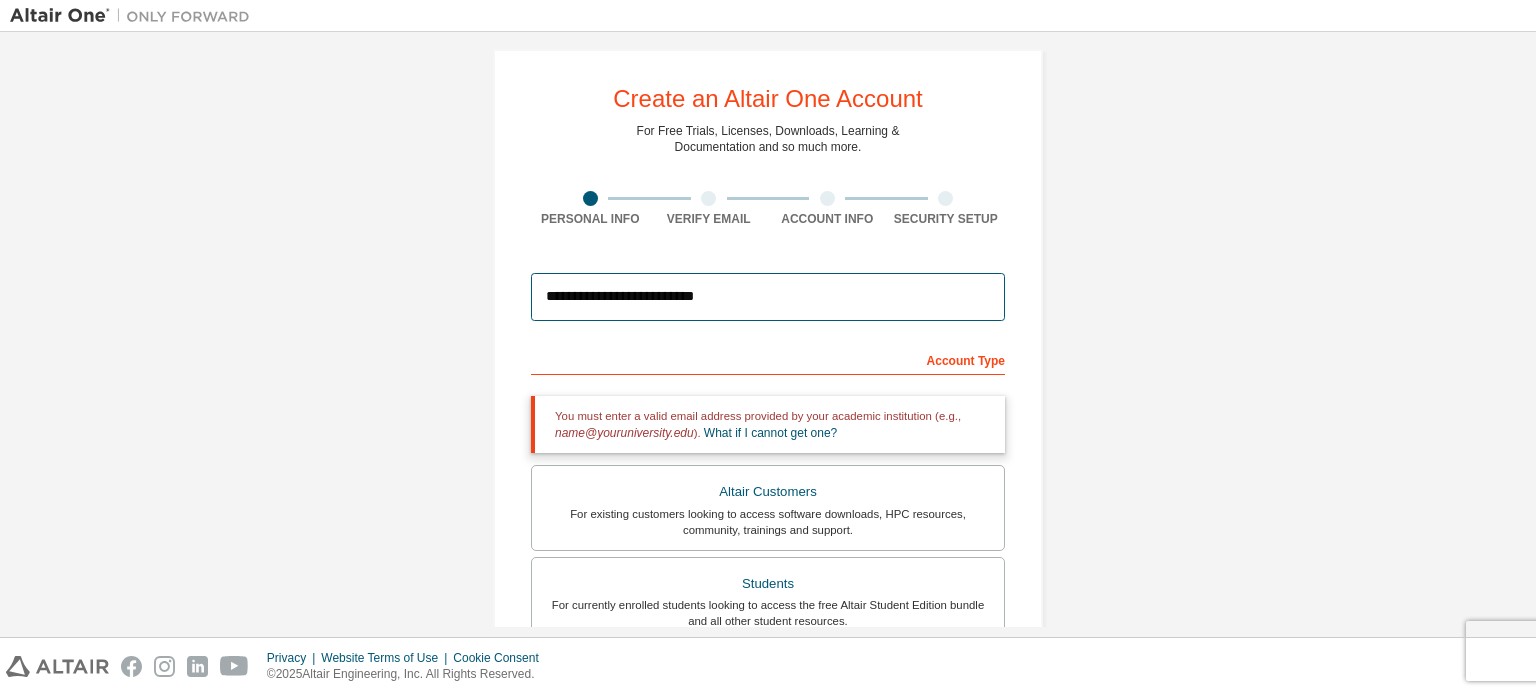 click on "**********" at bounding box center [768, 297] 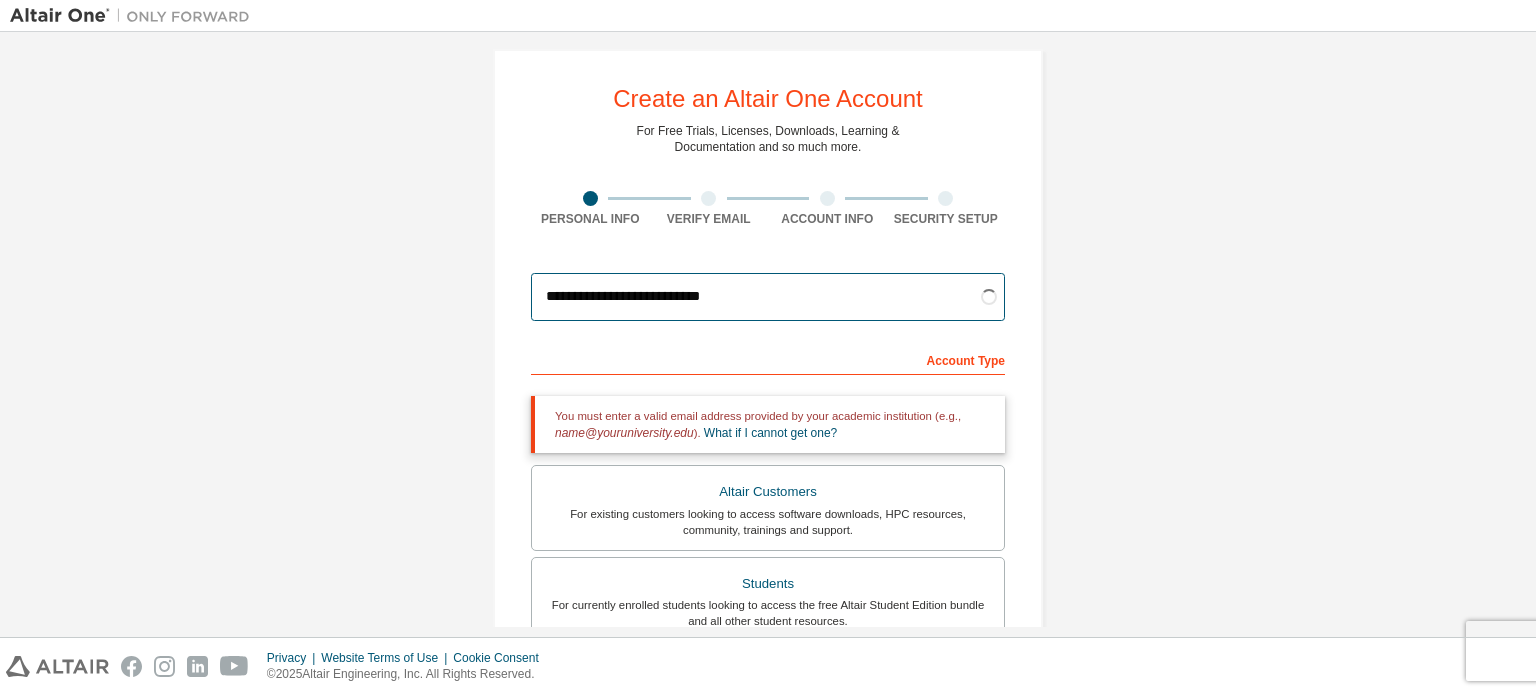 type on "**********" 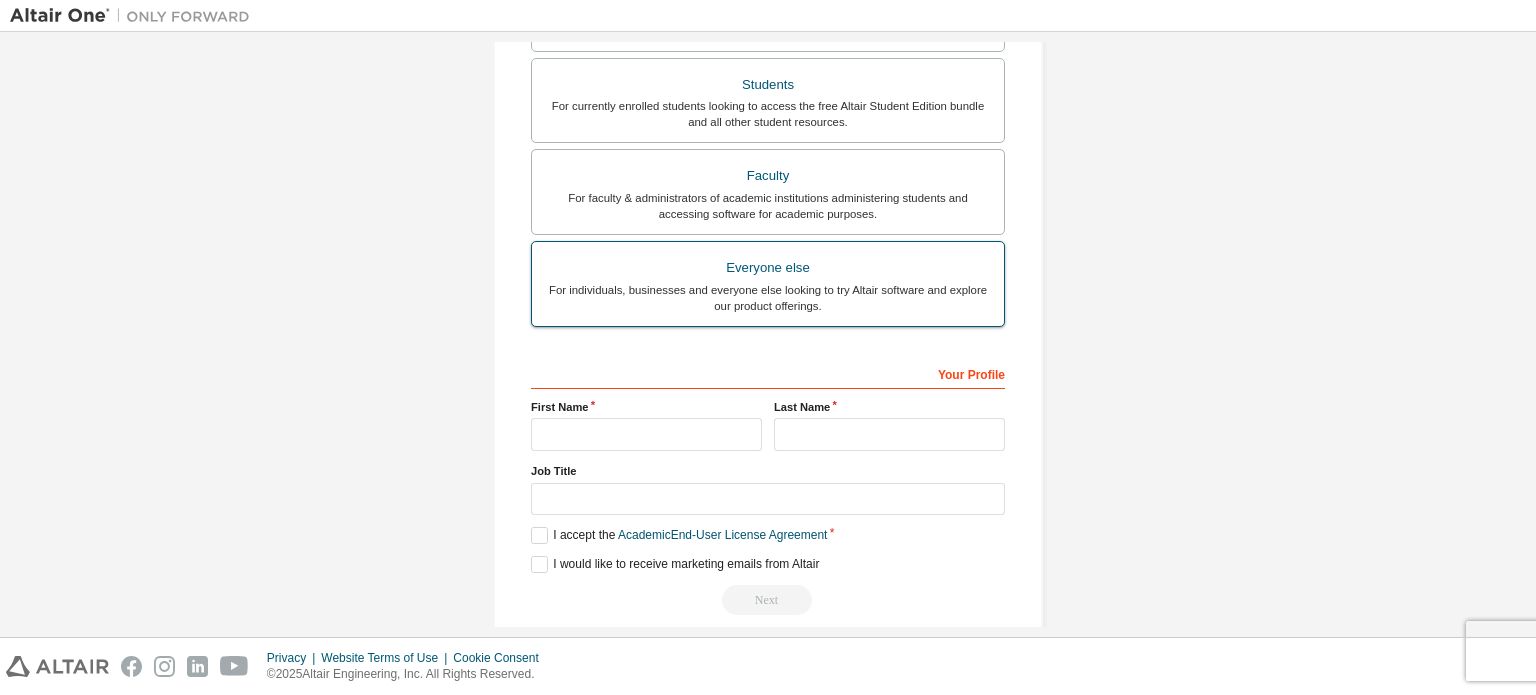 scroll, scrollTop: 517, scrollLeft: 0, axis: vertical 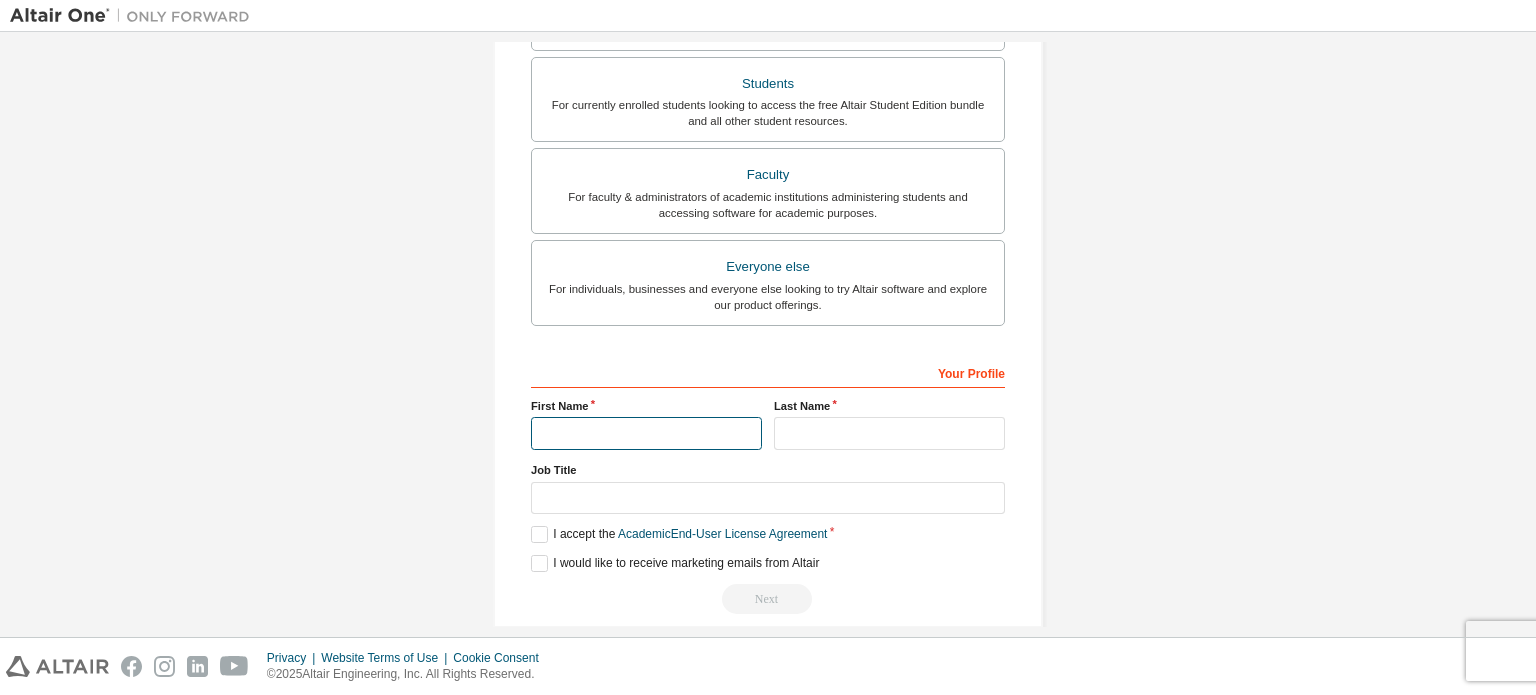 click at bounding box center (646, 433) 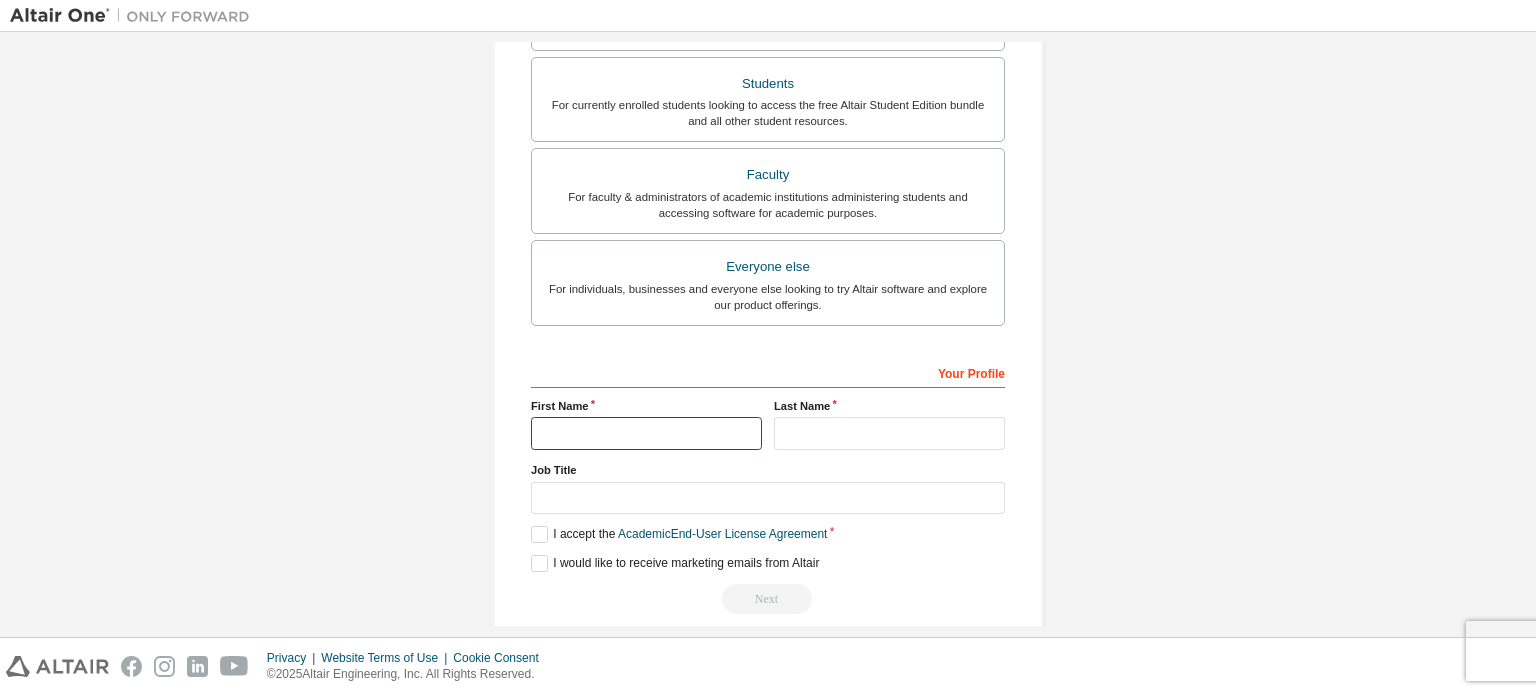 type on "******" 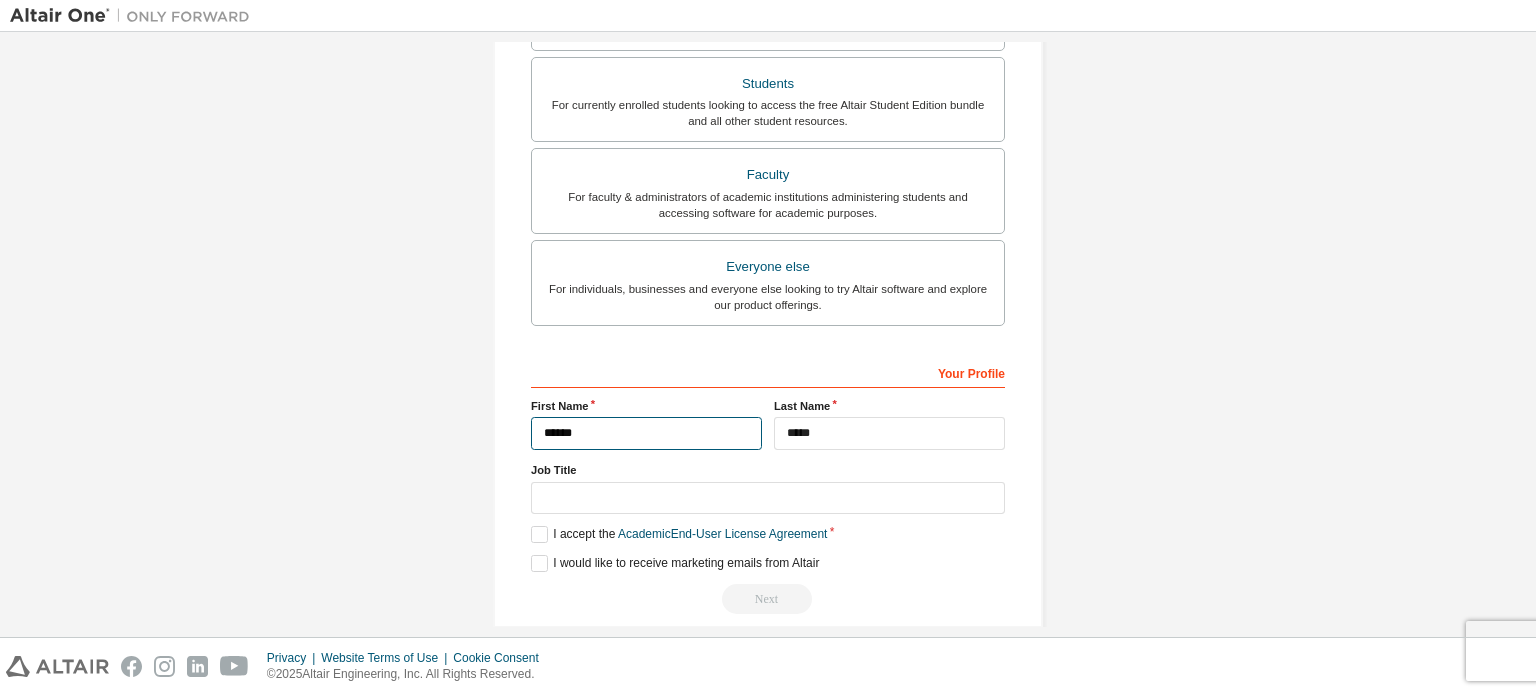 click on "******" at bounding box center [646, 433] 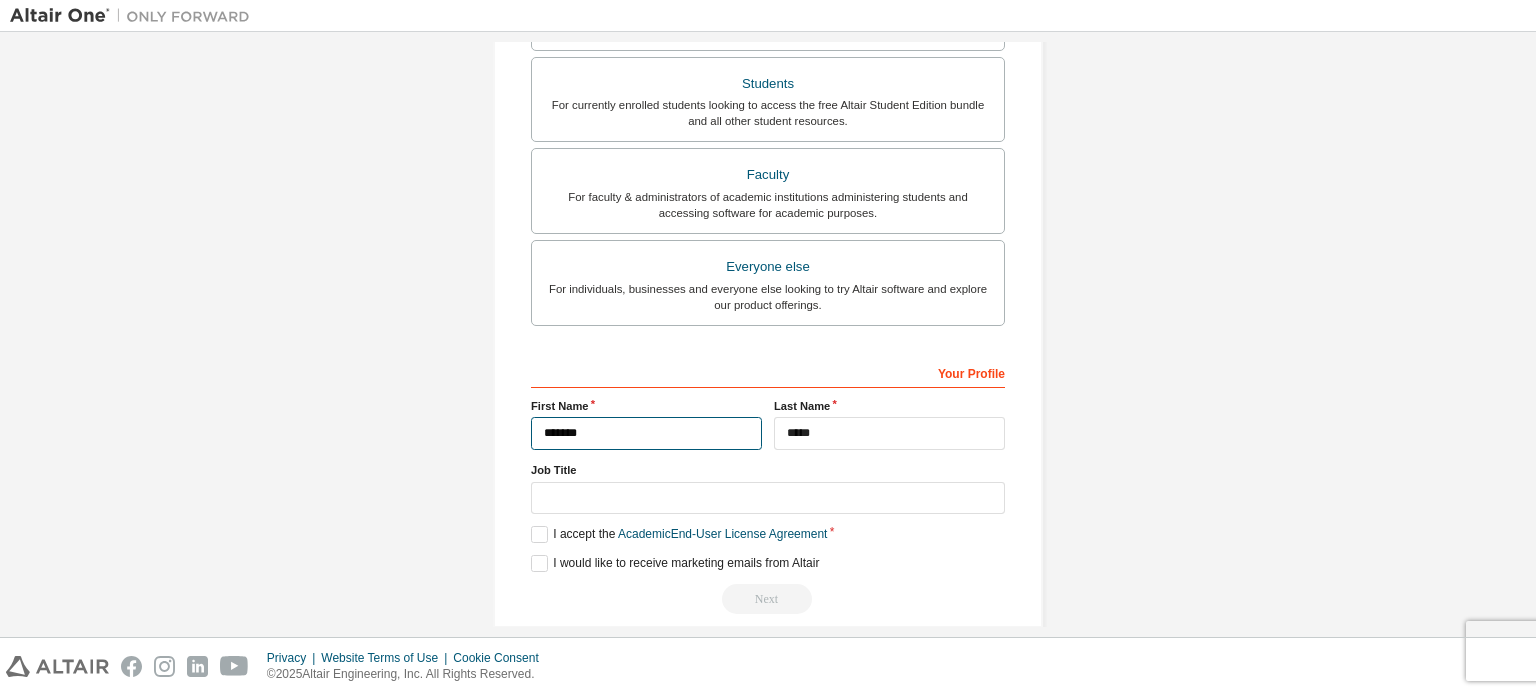 type on "******" 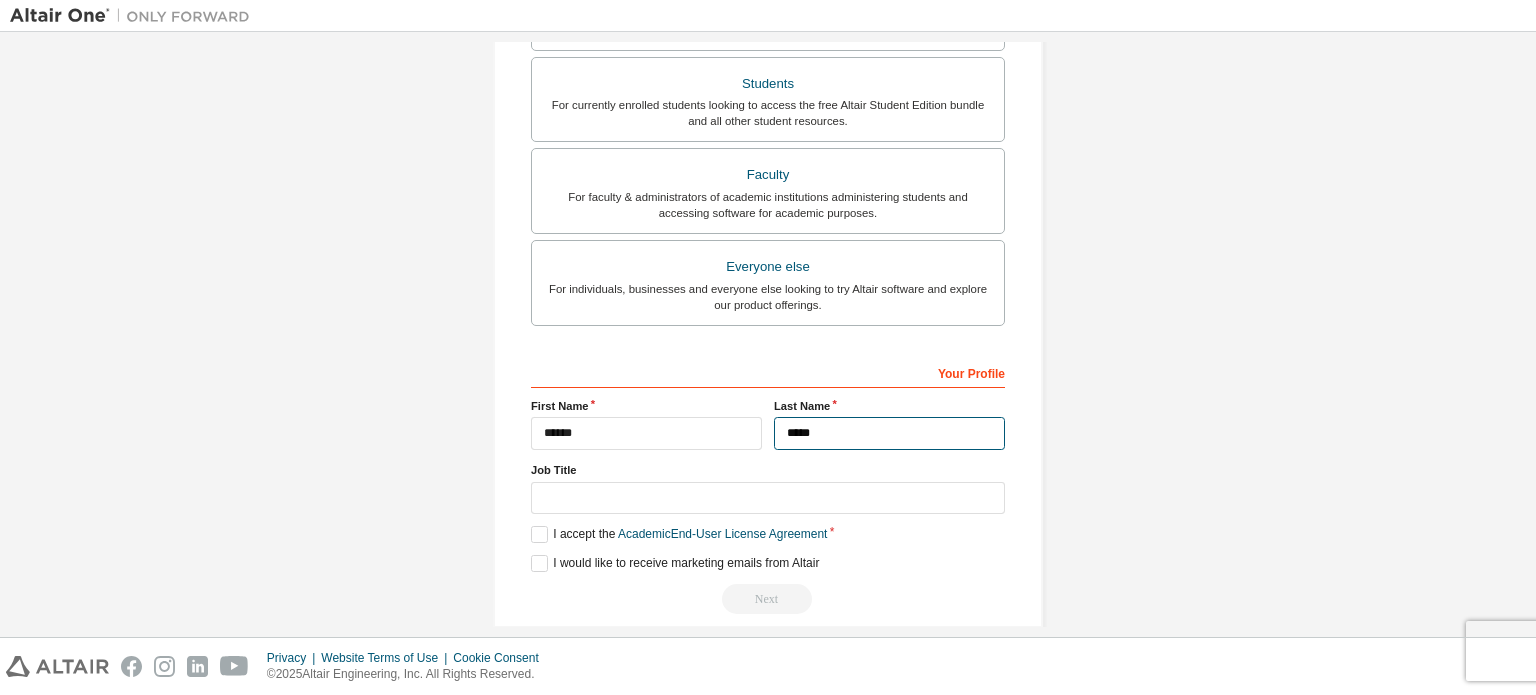 click on "*****" at bounding box center [889, 433] 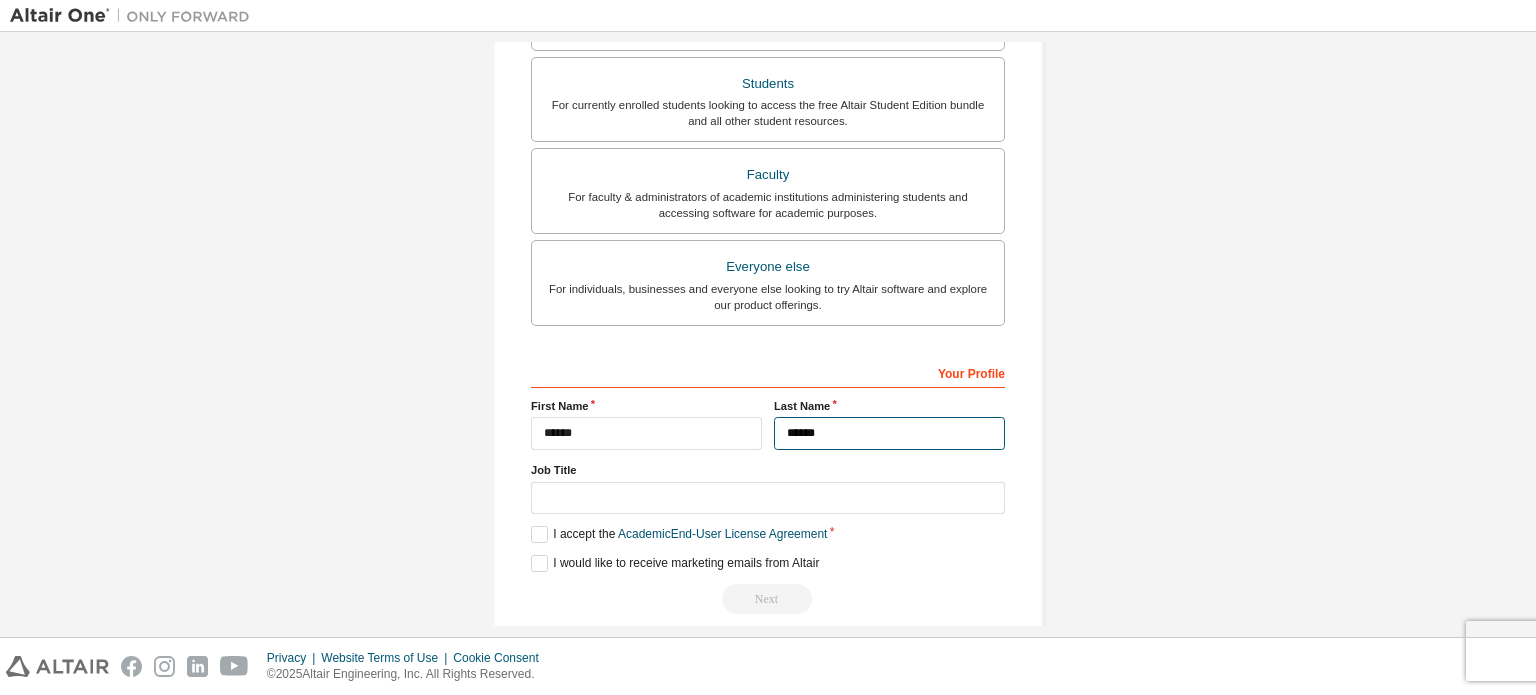 type on "*****" 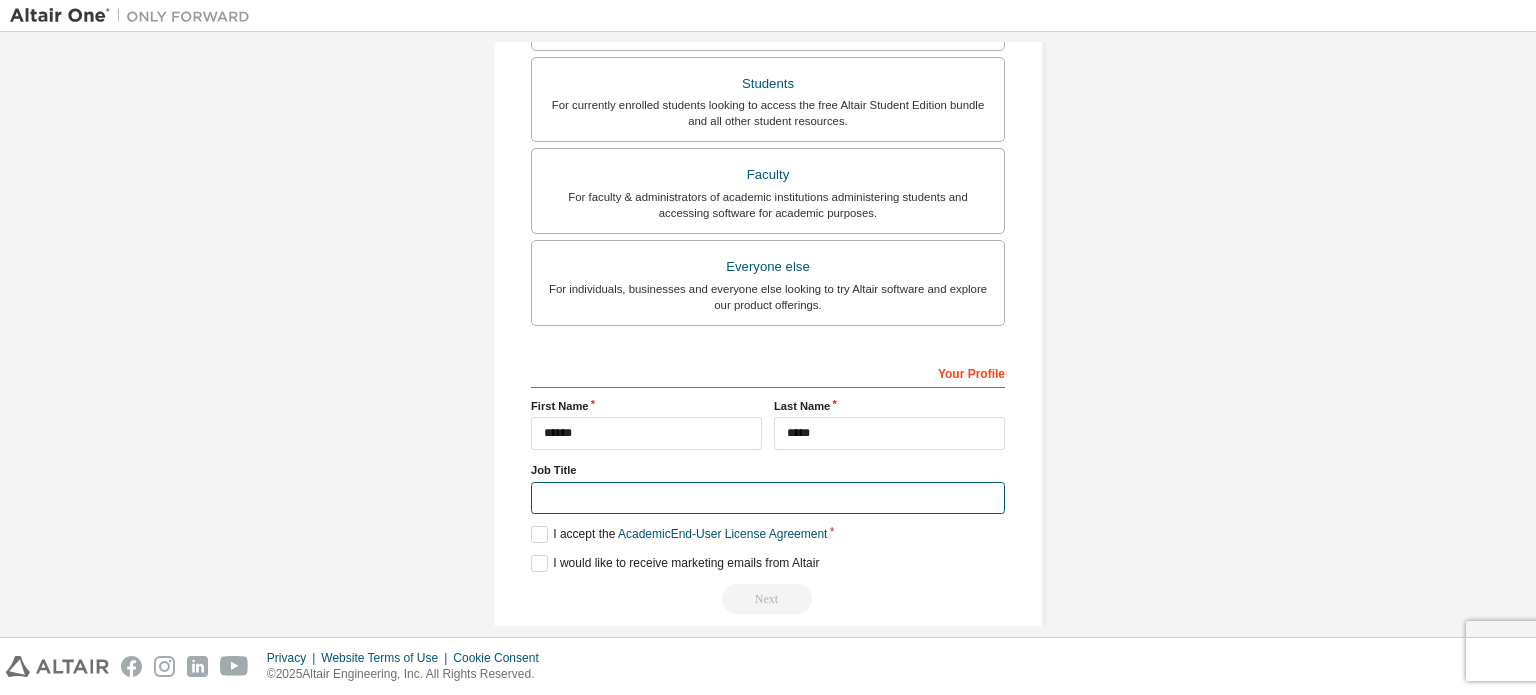 click at bounding box center [768, 498] 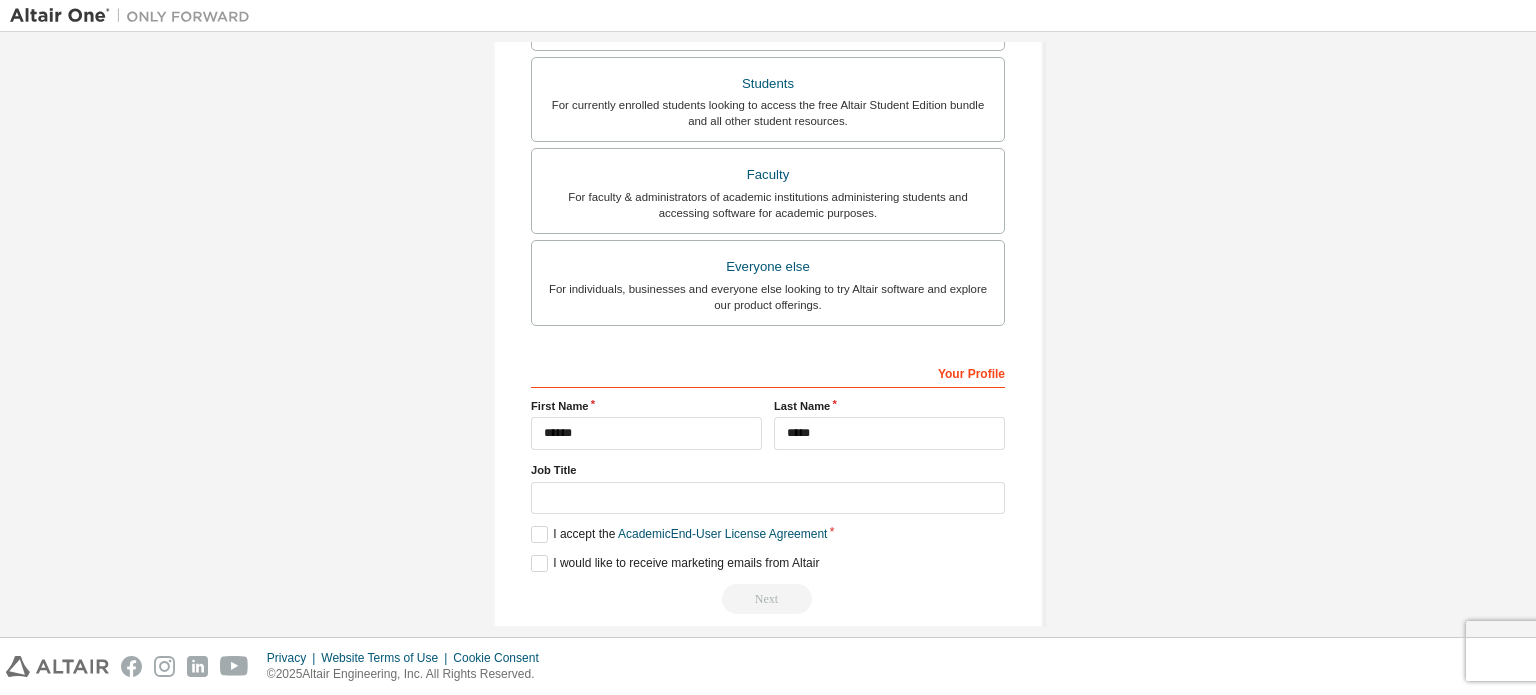 click on "Your Profile First Name ****** Last Name ***** Job Title Please provide State/Province to help us route sales and support resources to you more efficiently. I accept the   Academic   End-User License Agreement I would like to receive marketing emails from Altair Next" at bounding box center [768, 485] 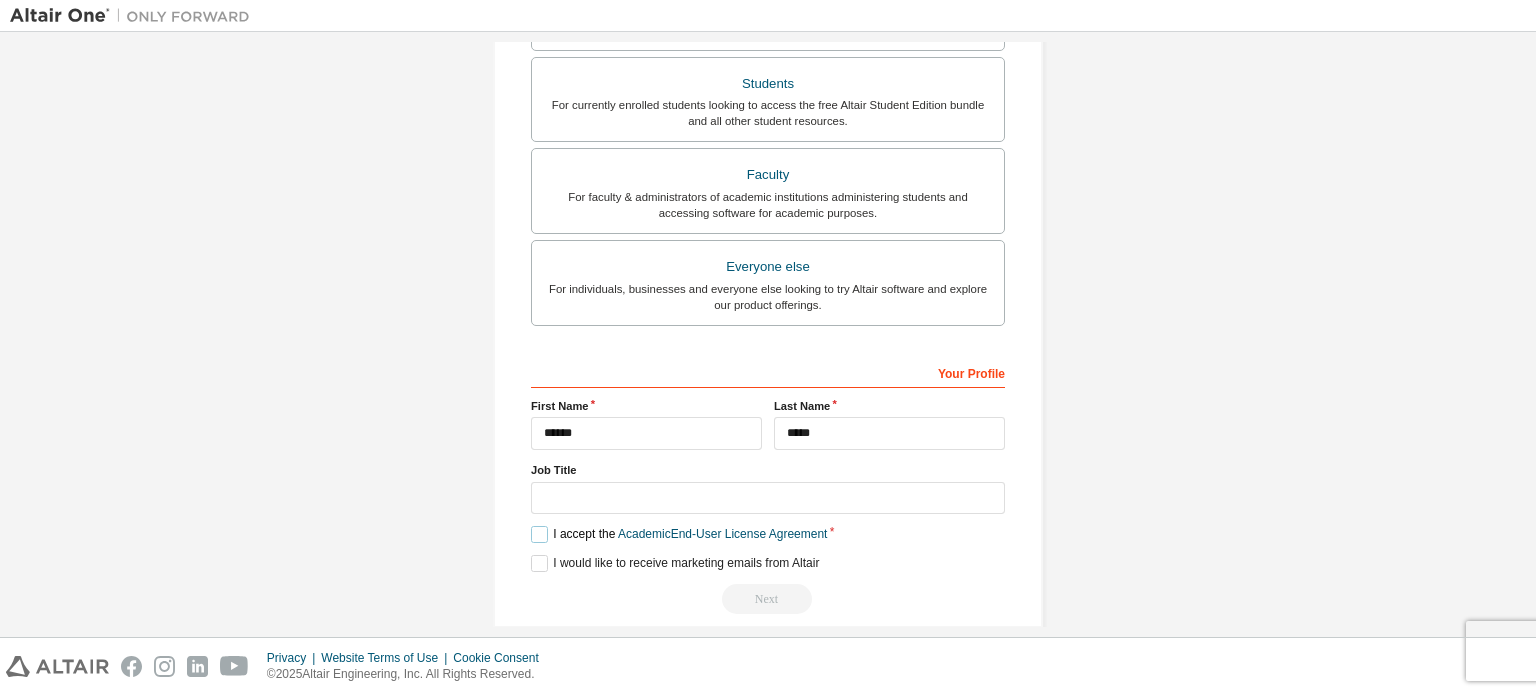 click on "I accept the   Academic   End-User License Agreement" at bounding box center (679, 534) 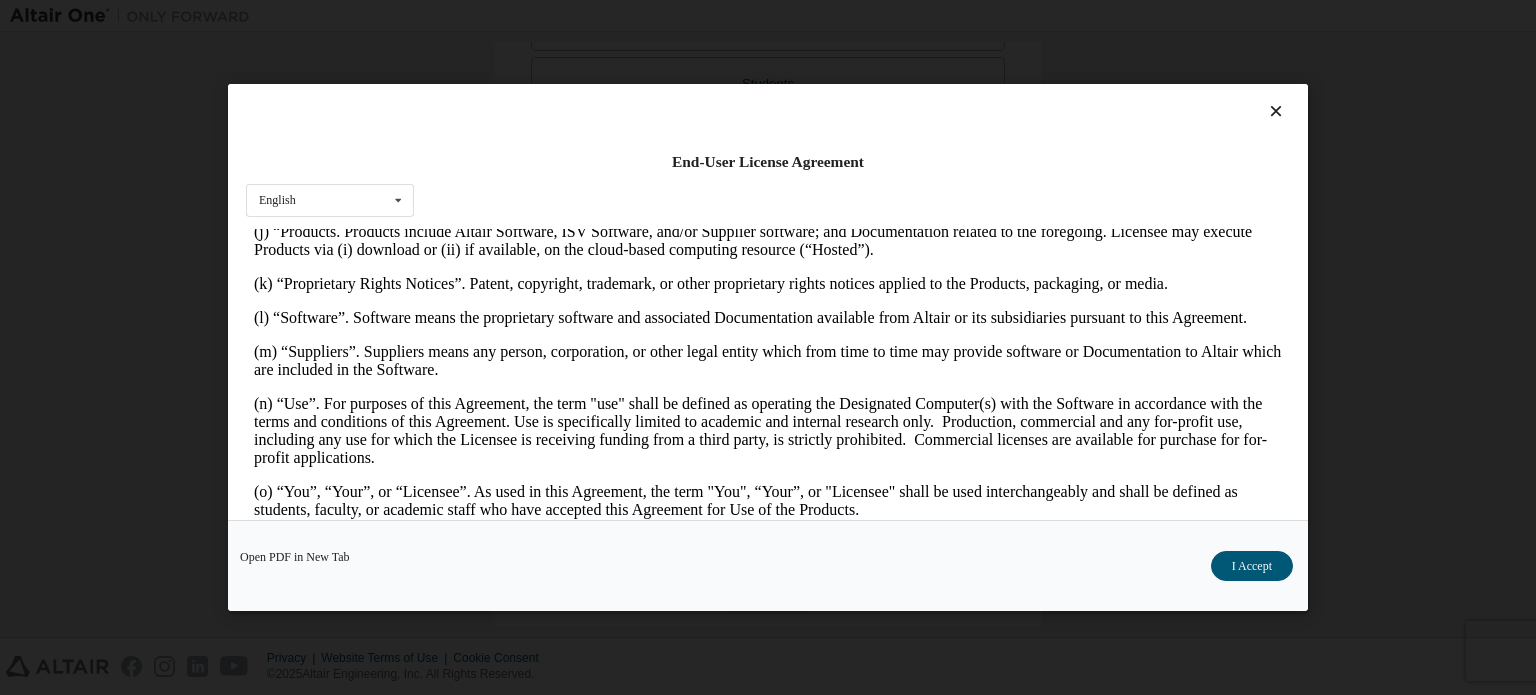 scroll, scrollTop: 1200, scrollLeft: 0, axis: vertical 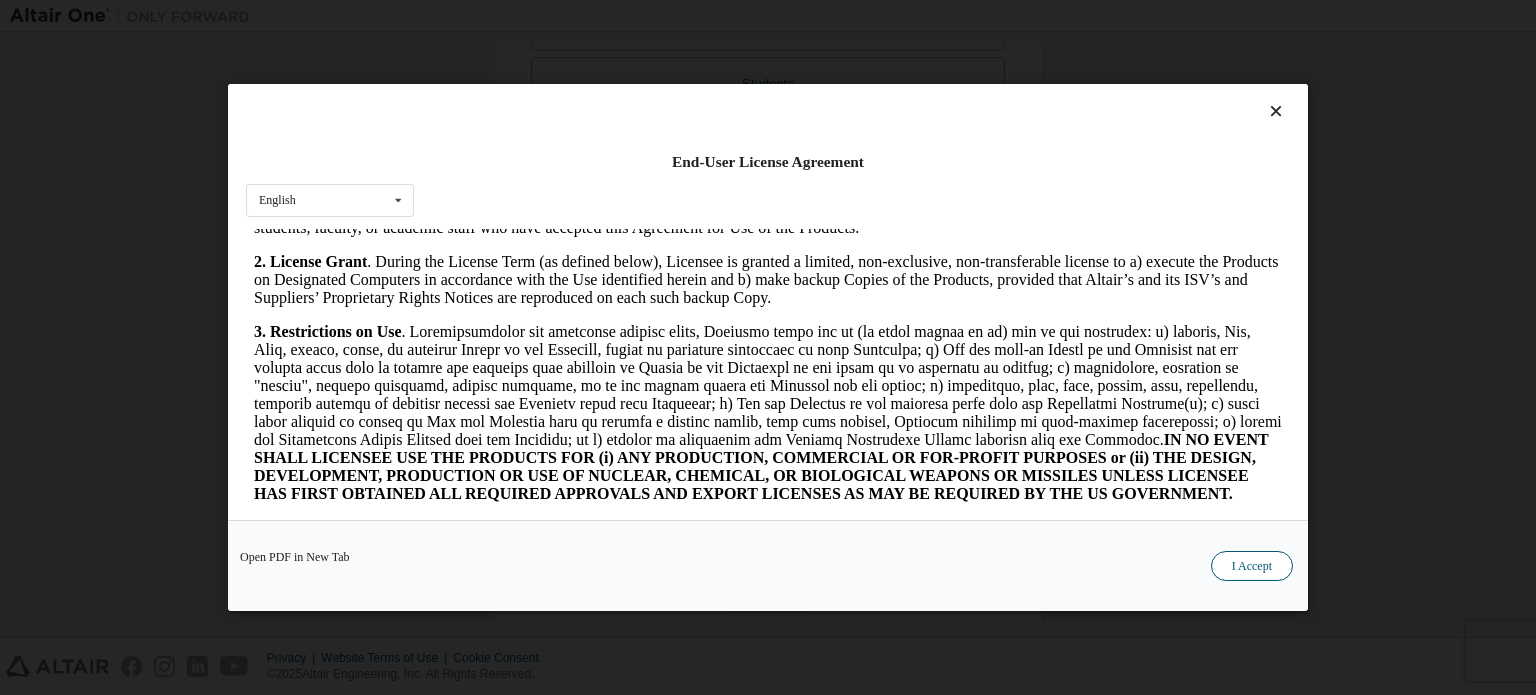 click on "I Accept" at bounding box center (1252, 566) 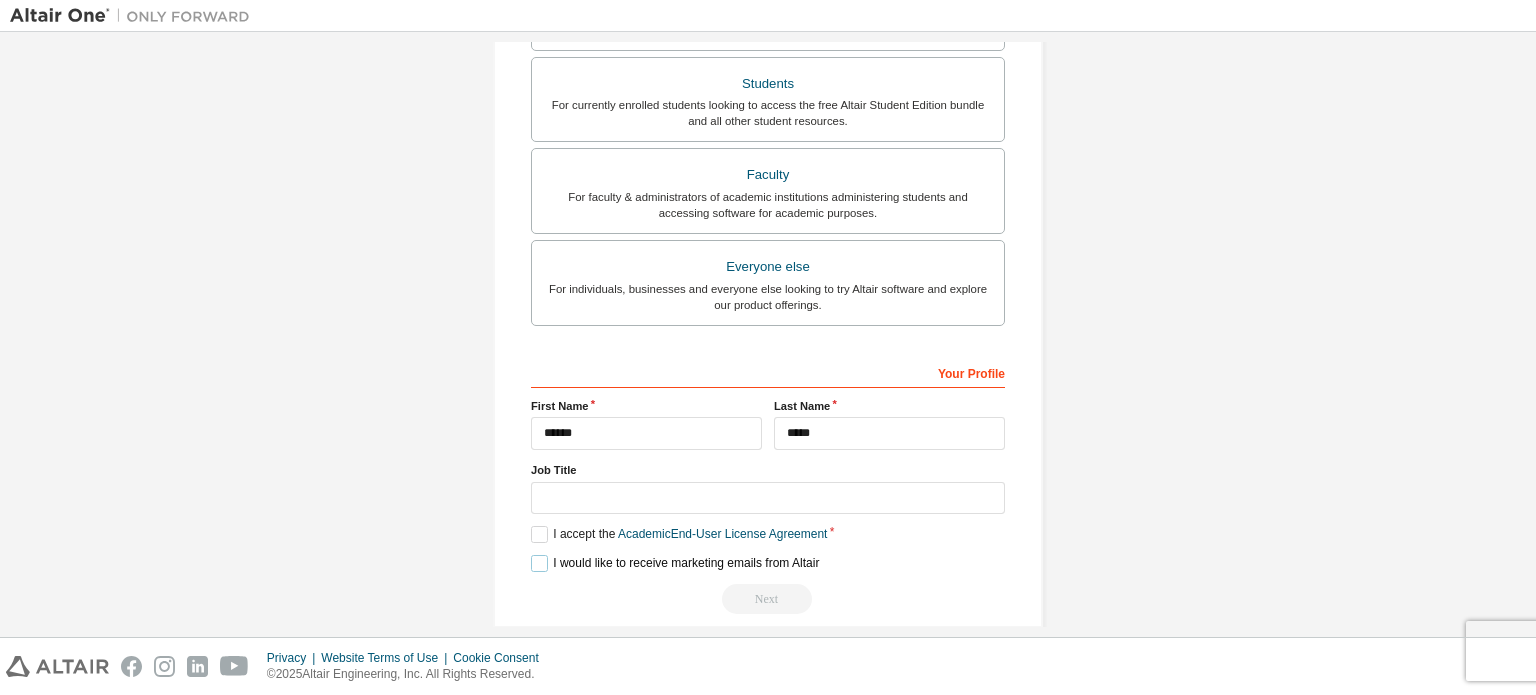 click on "I would like to receive marketing emails from Altair" at bounding box center (675, 563) 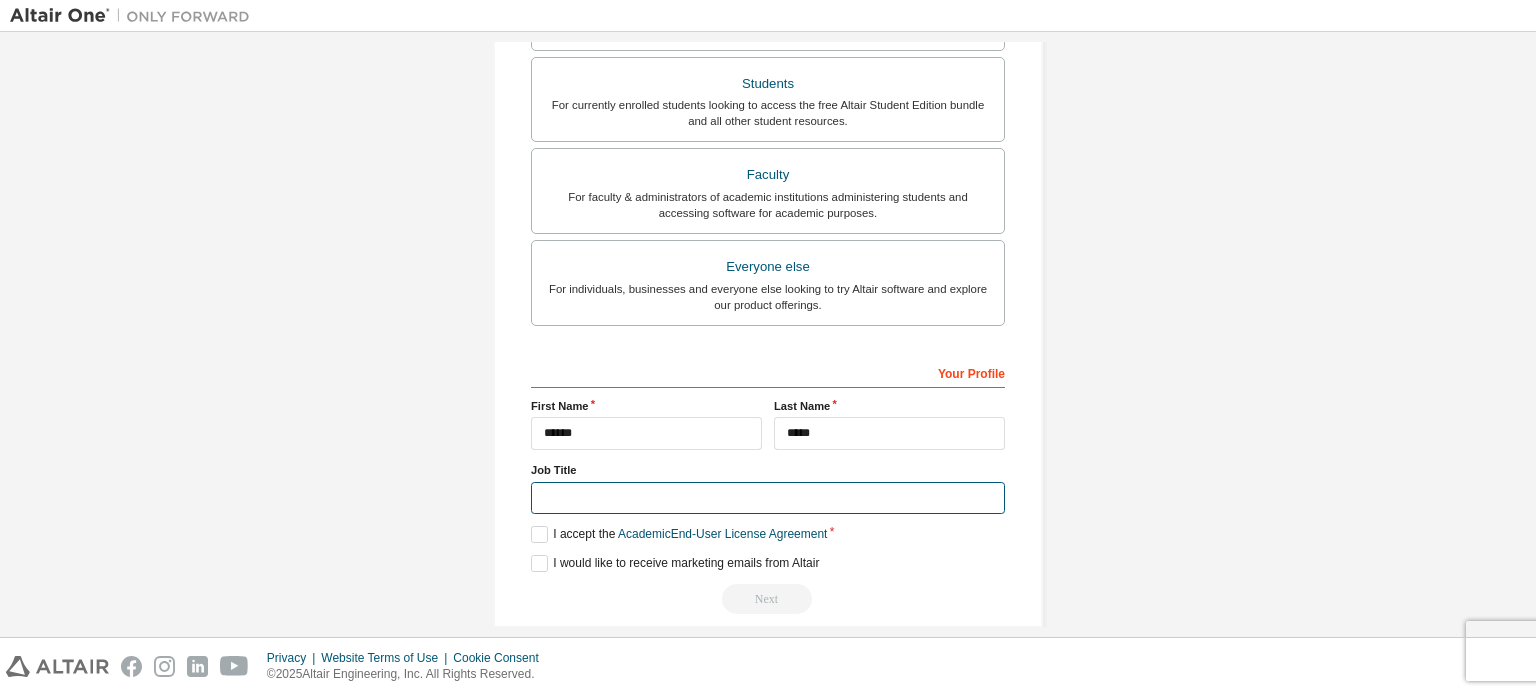 click at bounding box center (768, 498) 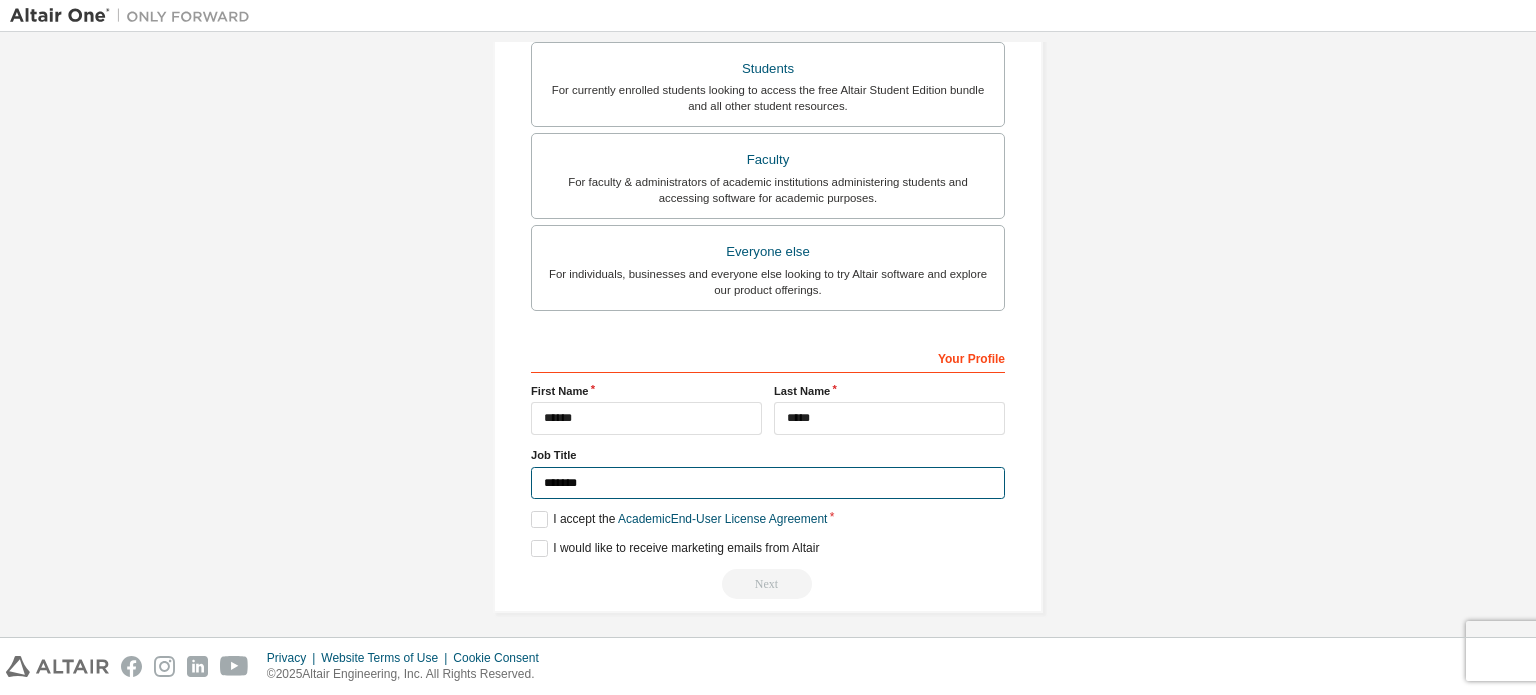 scroll, scrollTop: 538, scrollLeft: 0, axis: vertical 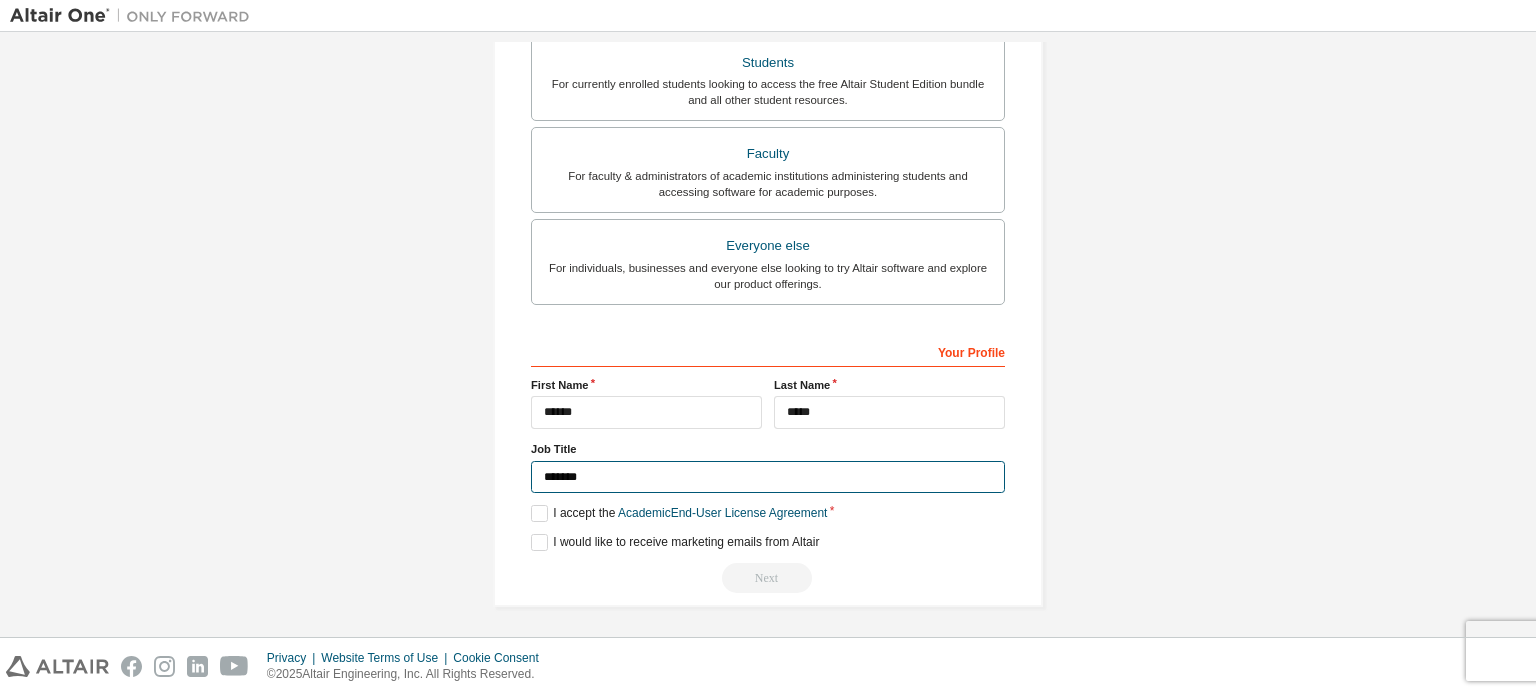 type on "*******" 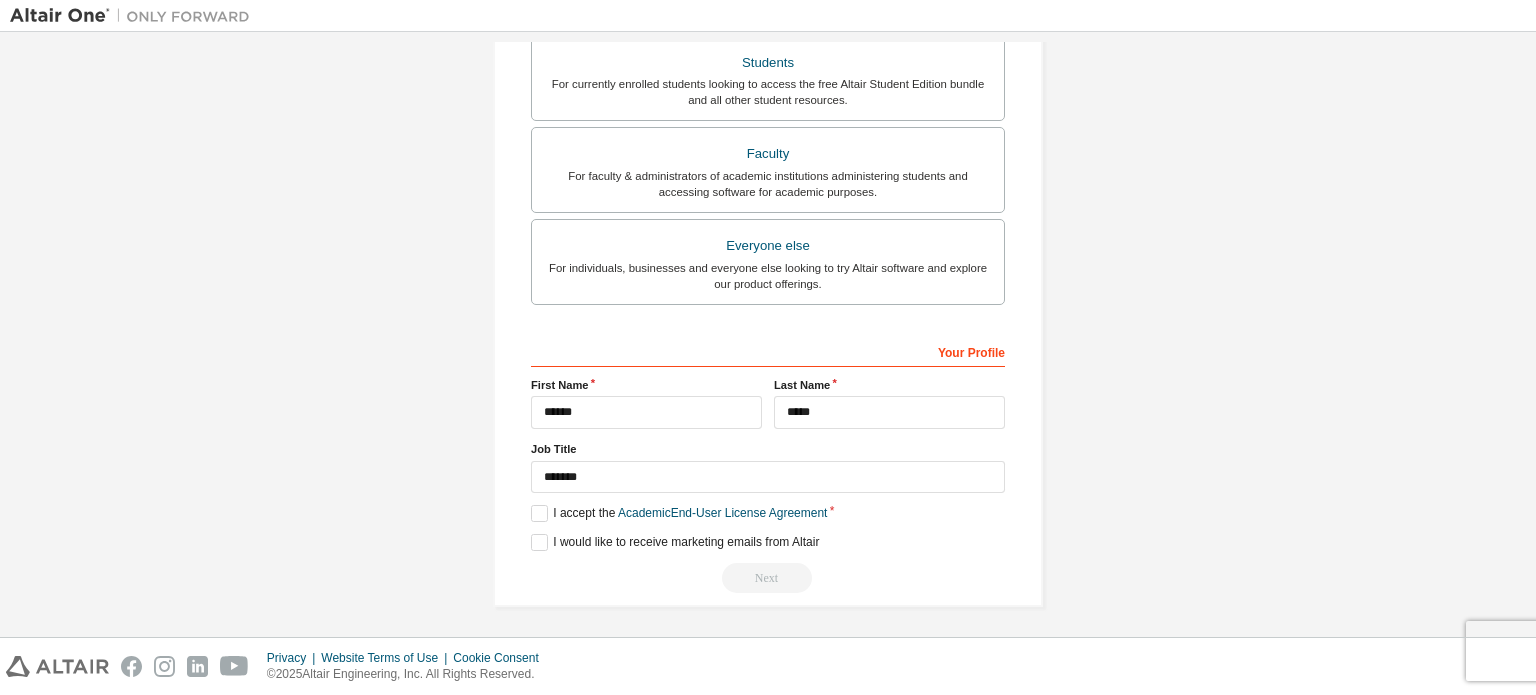 click on "Next" at bounding box center (768, 578) 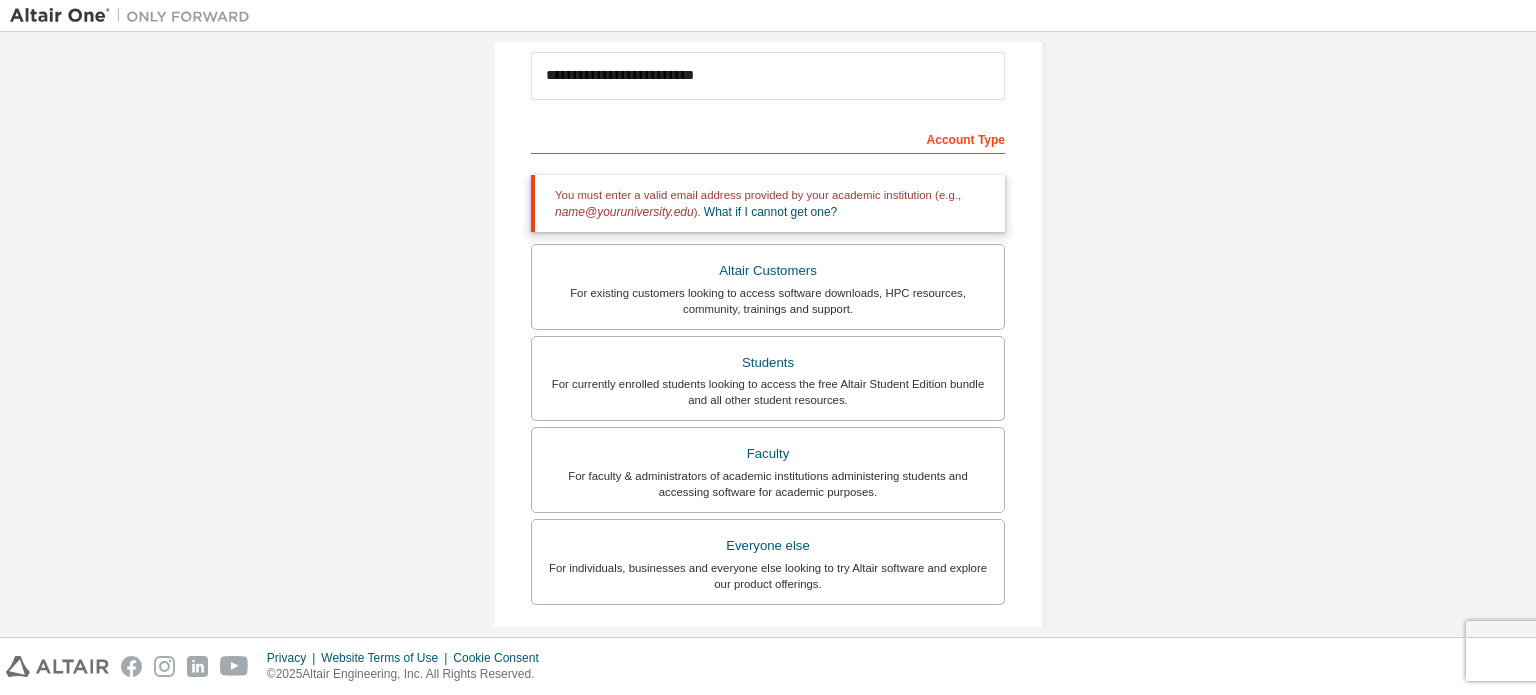 scroll, scrollTop: 0, scrollLeft: 0, axis: both 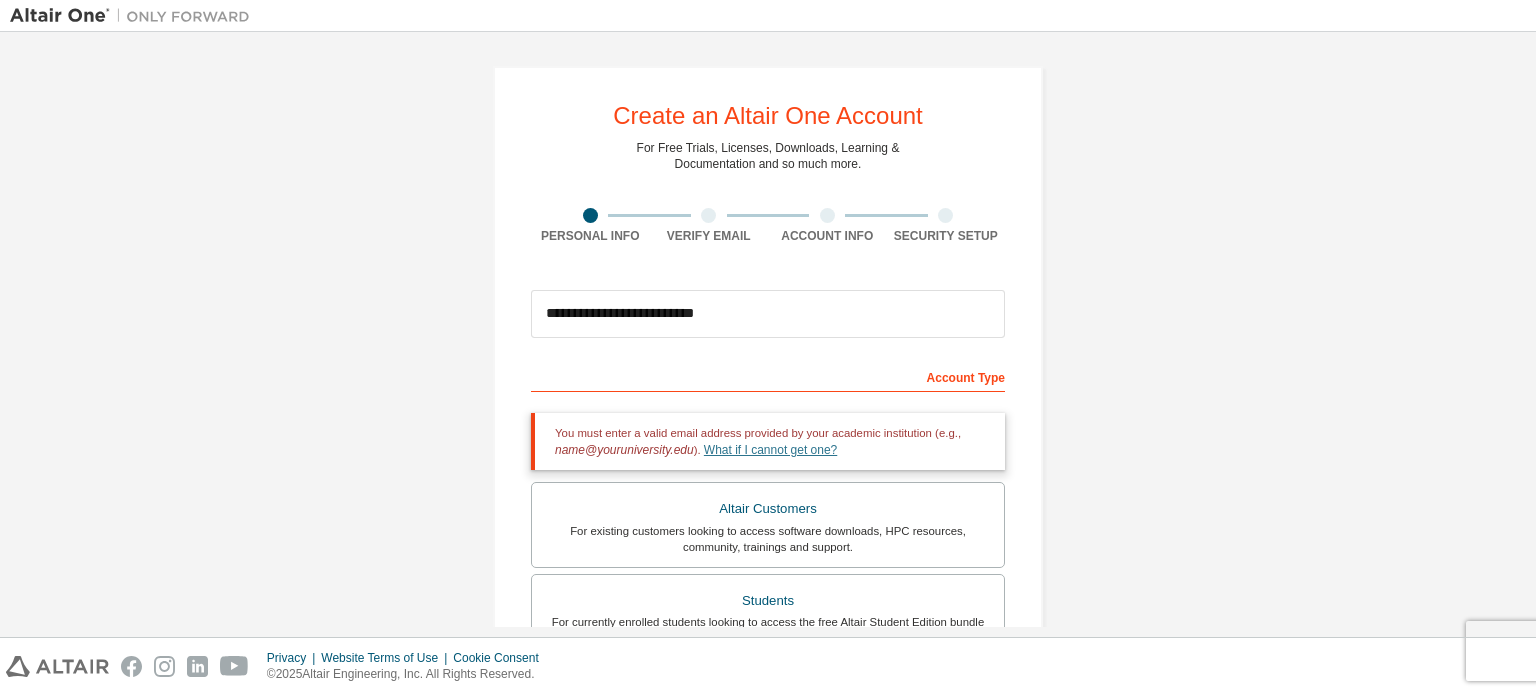 click on "What if I cannot get one?" at bounding box center [770, 450] 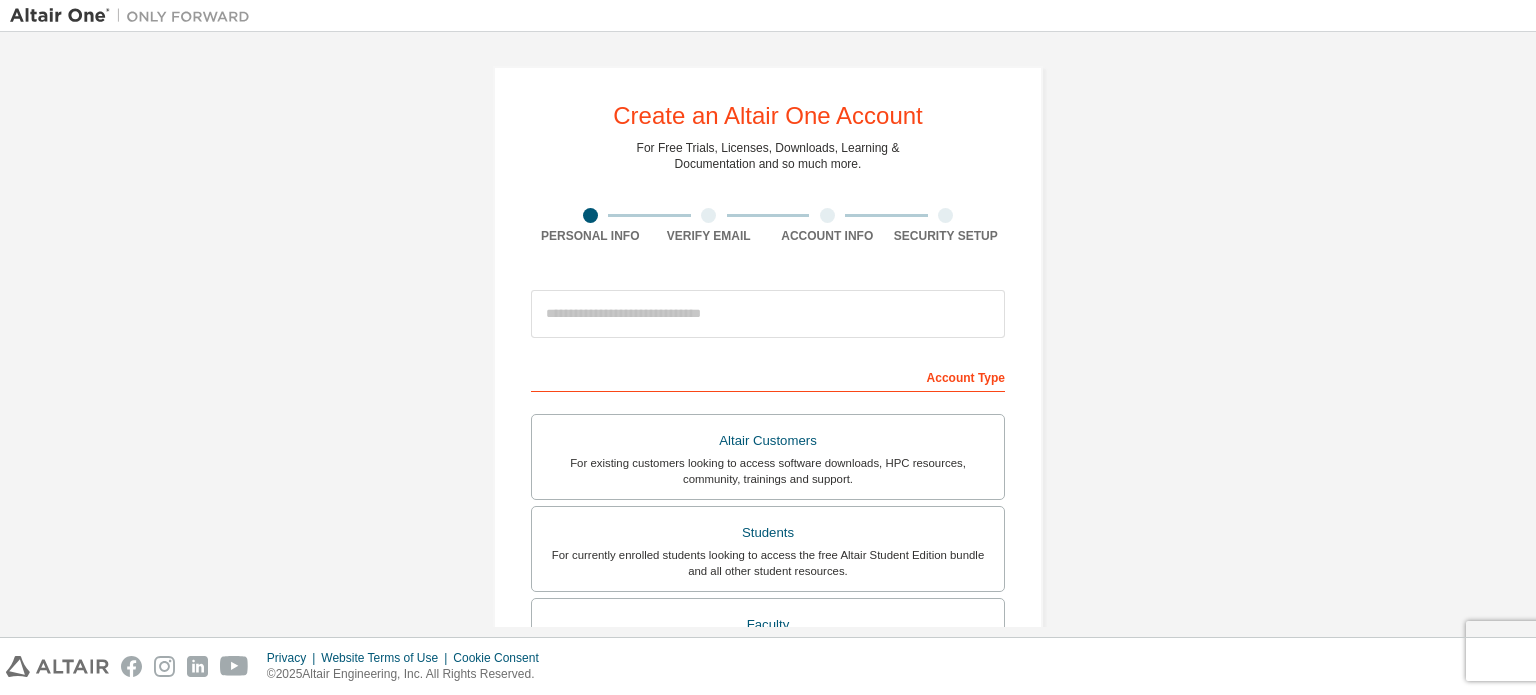 scroll, scrollTop: 0, scrollLeft: 0, axis: both 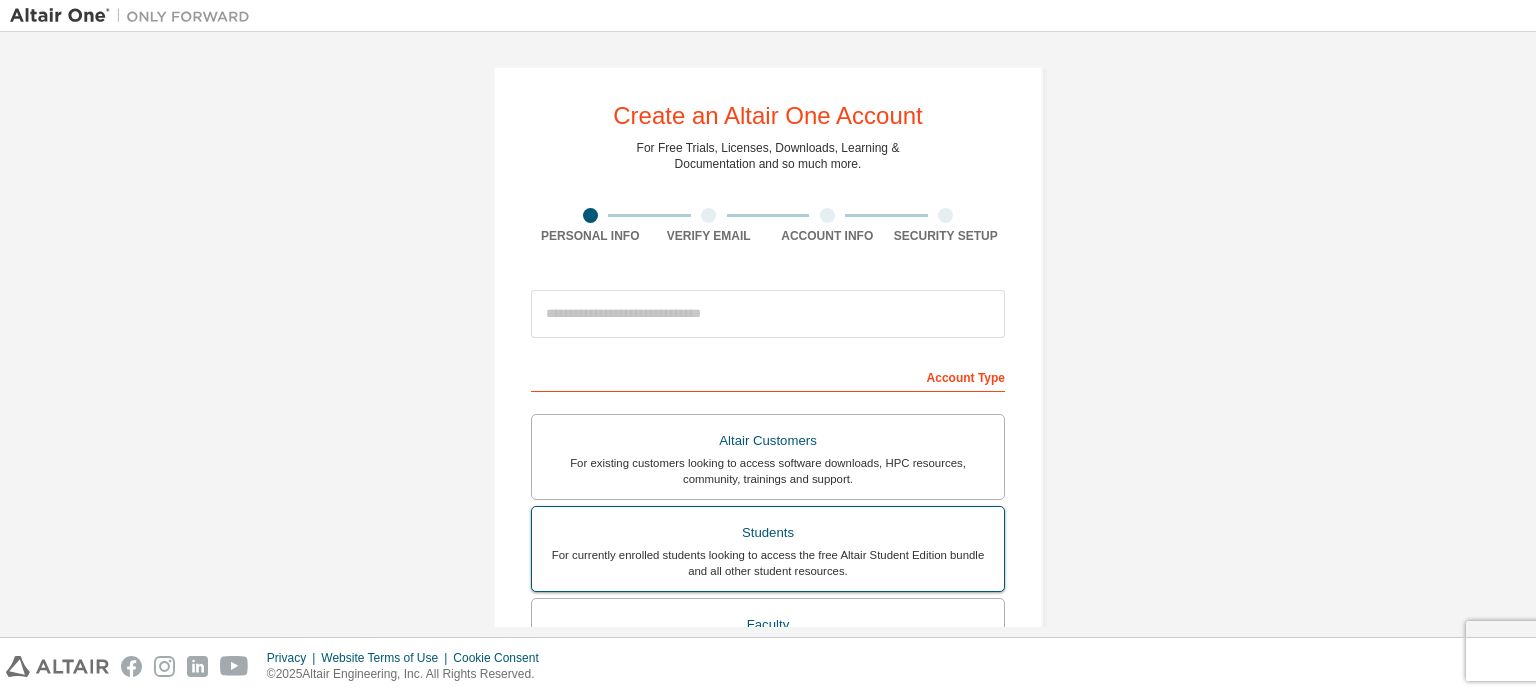 click on "For currently enrolled students looking to access the free Altair Student Edition bundle and all other student resources." at bounding box center (768, 563) 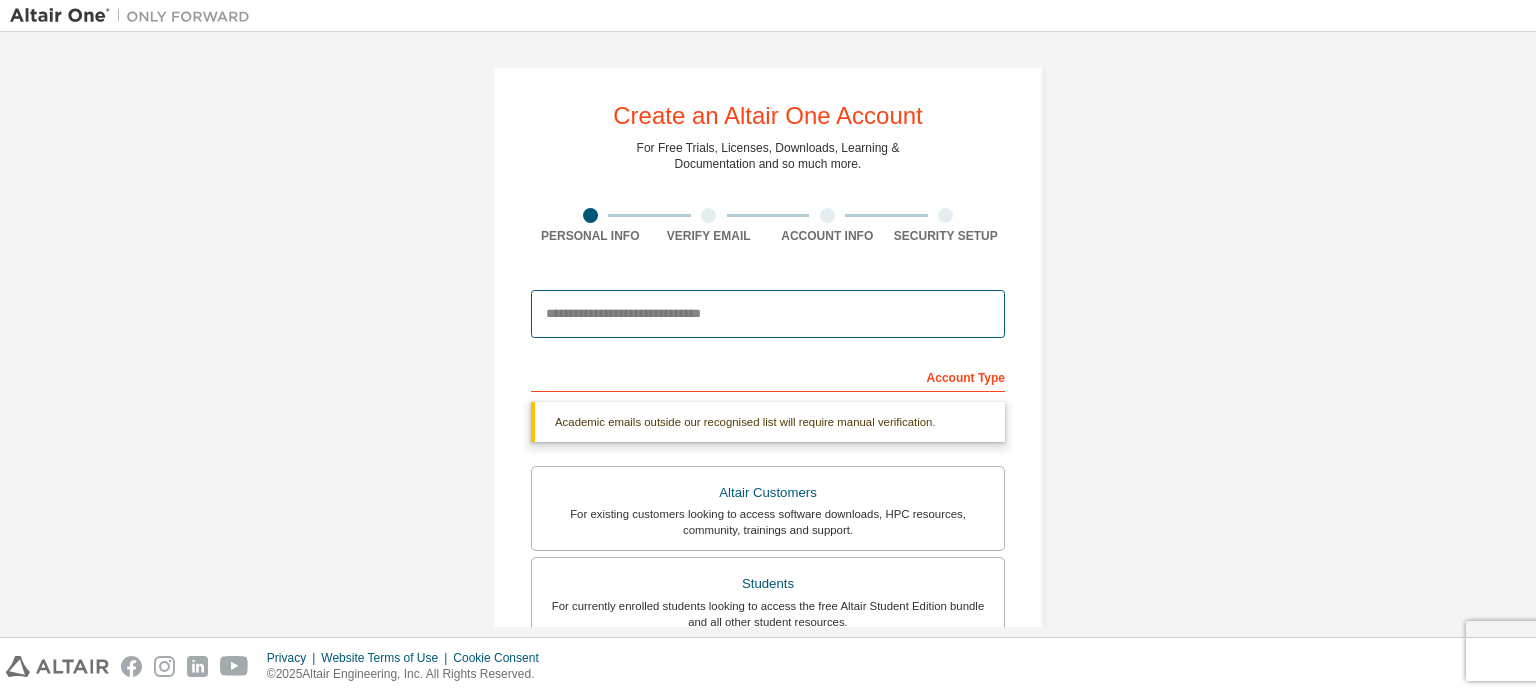 click at bounding box center [768, 314] 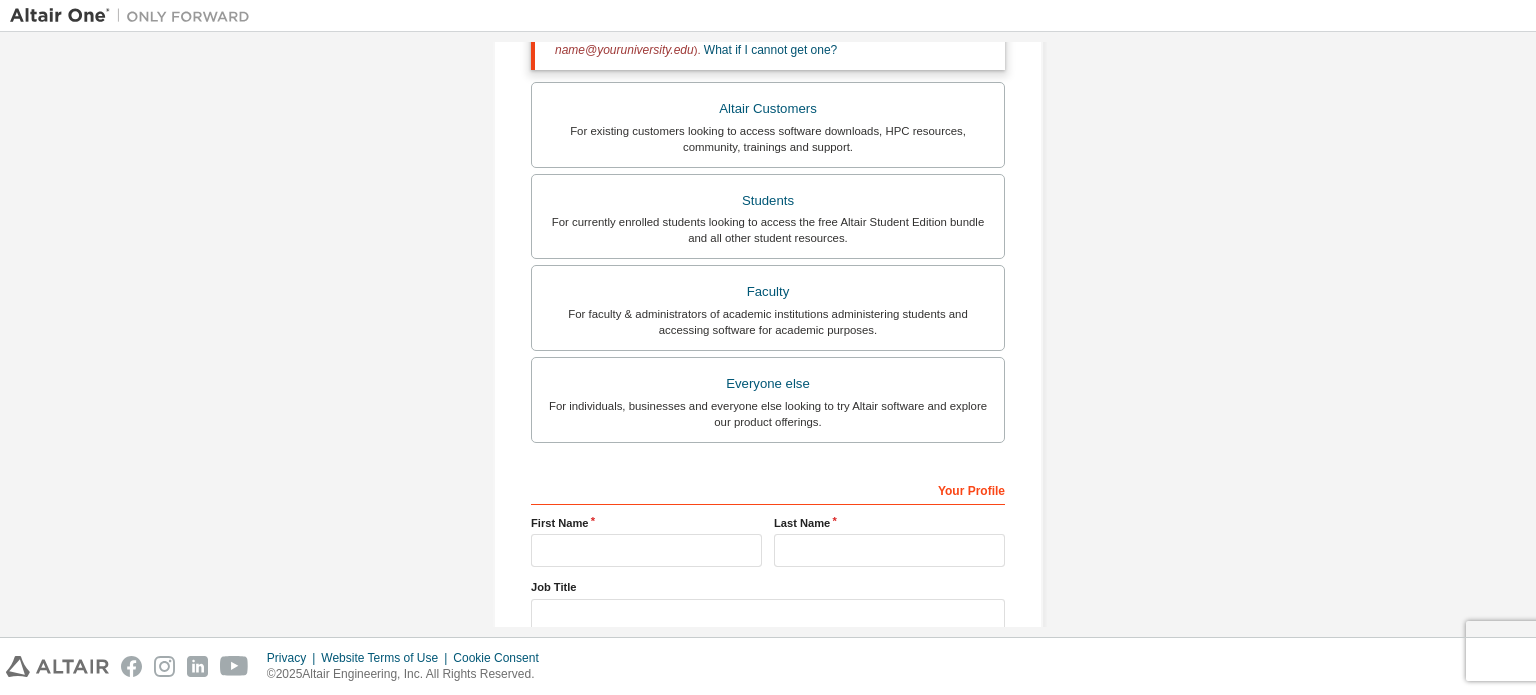 scroll, scrollTop: 100, scrollLeft: 0, axis: vertical 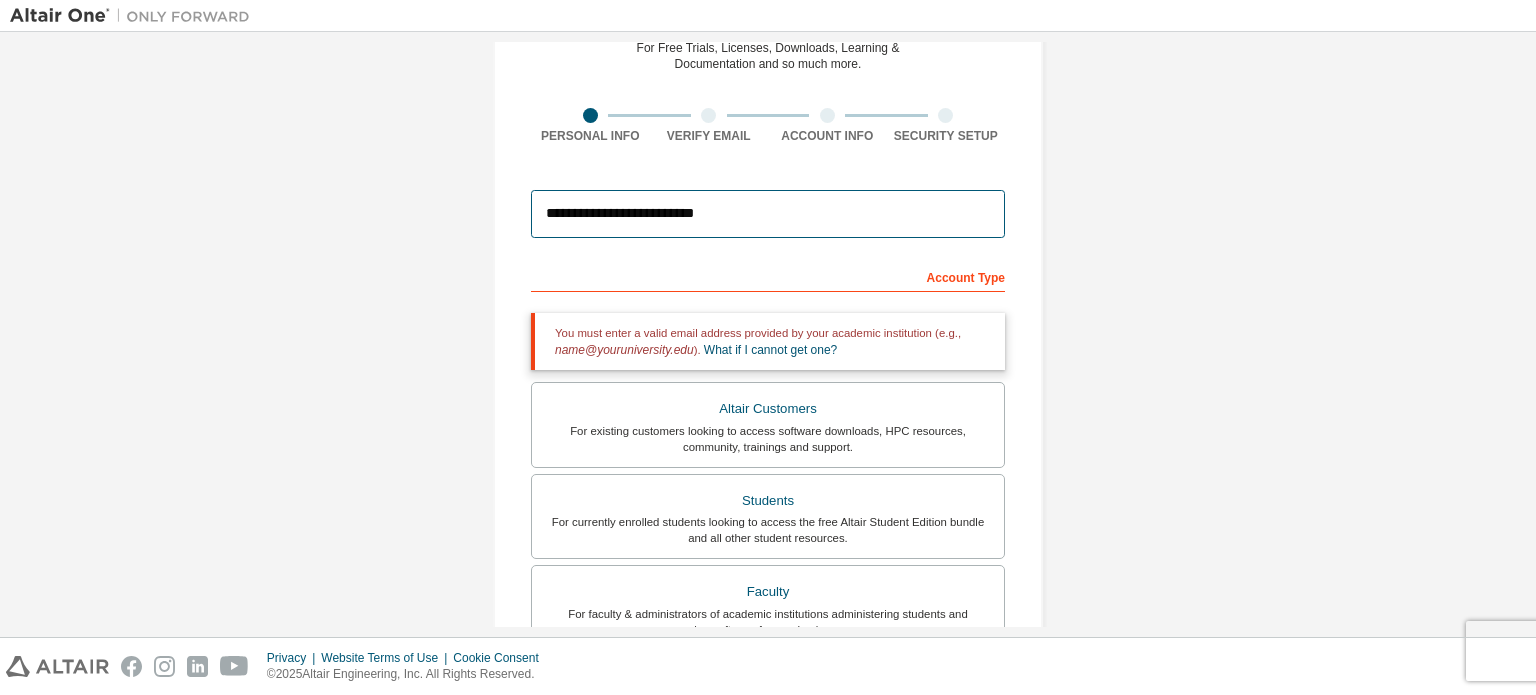 click on "**********" at bounding box center [768, 214] 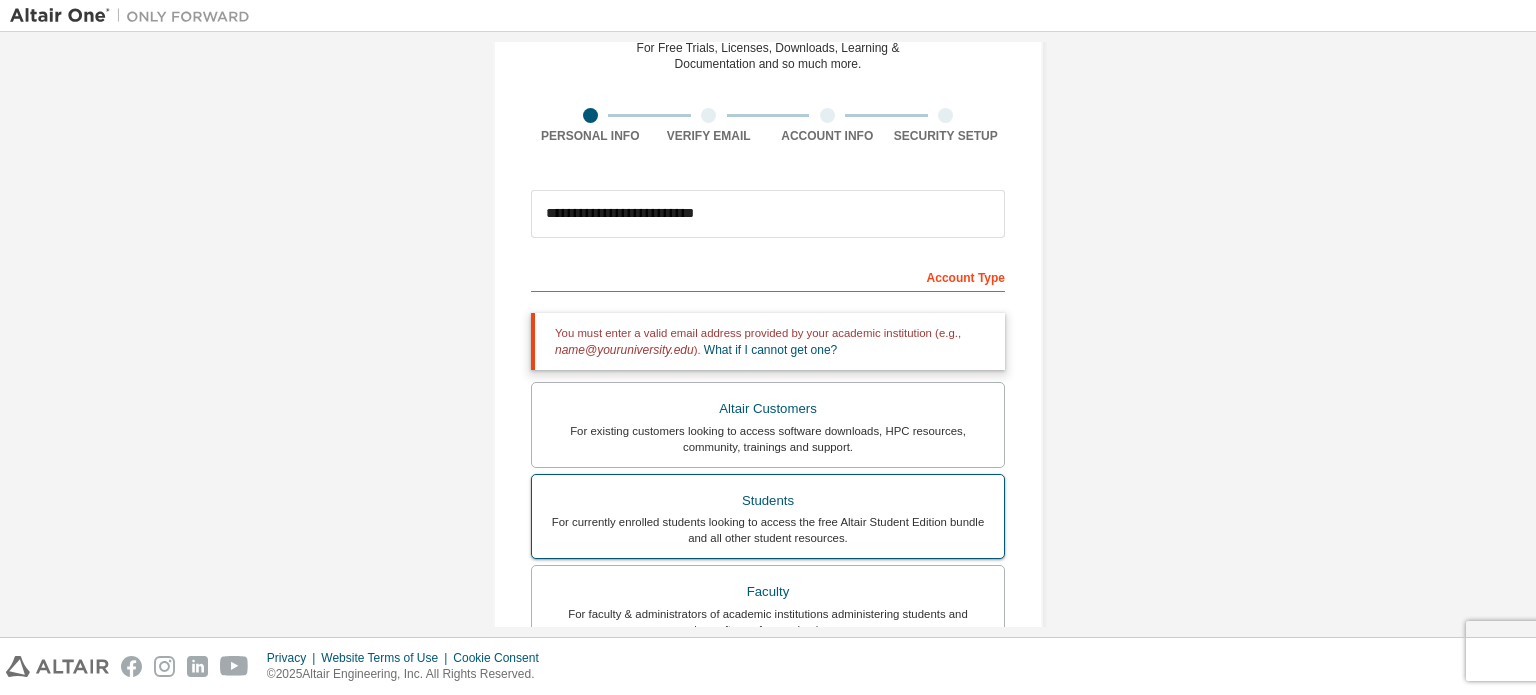 click on "For currently enrolled students looking to access the free Altair Student Edition bundle and all other student resources." at bounding box center (768, 530) 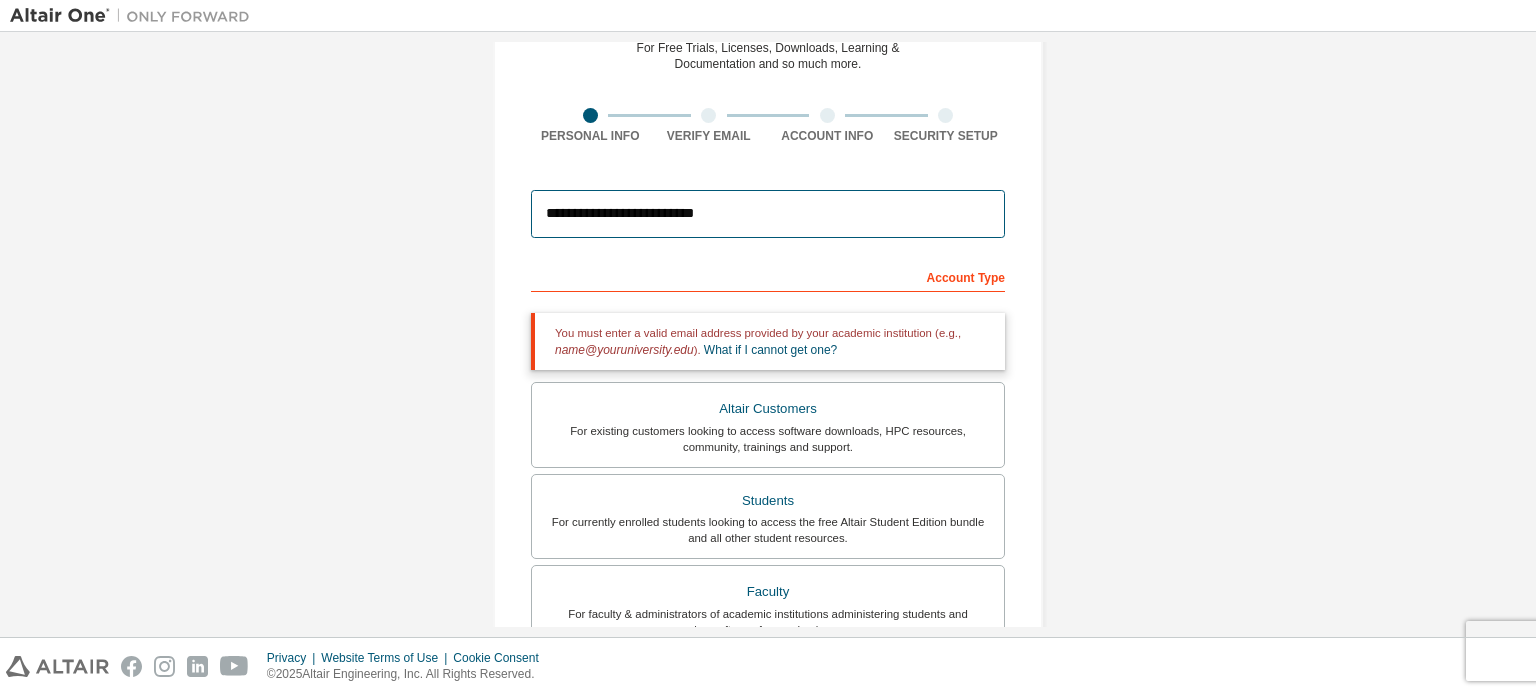 click on "**********" at bounding box center [768, 214] 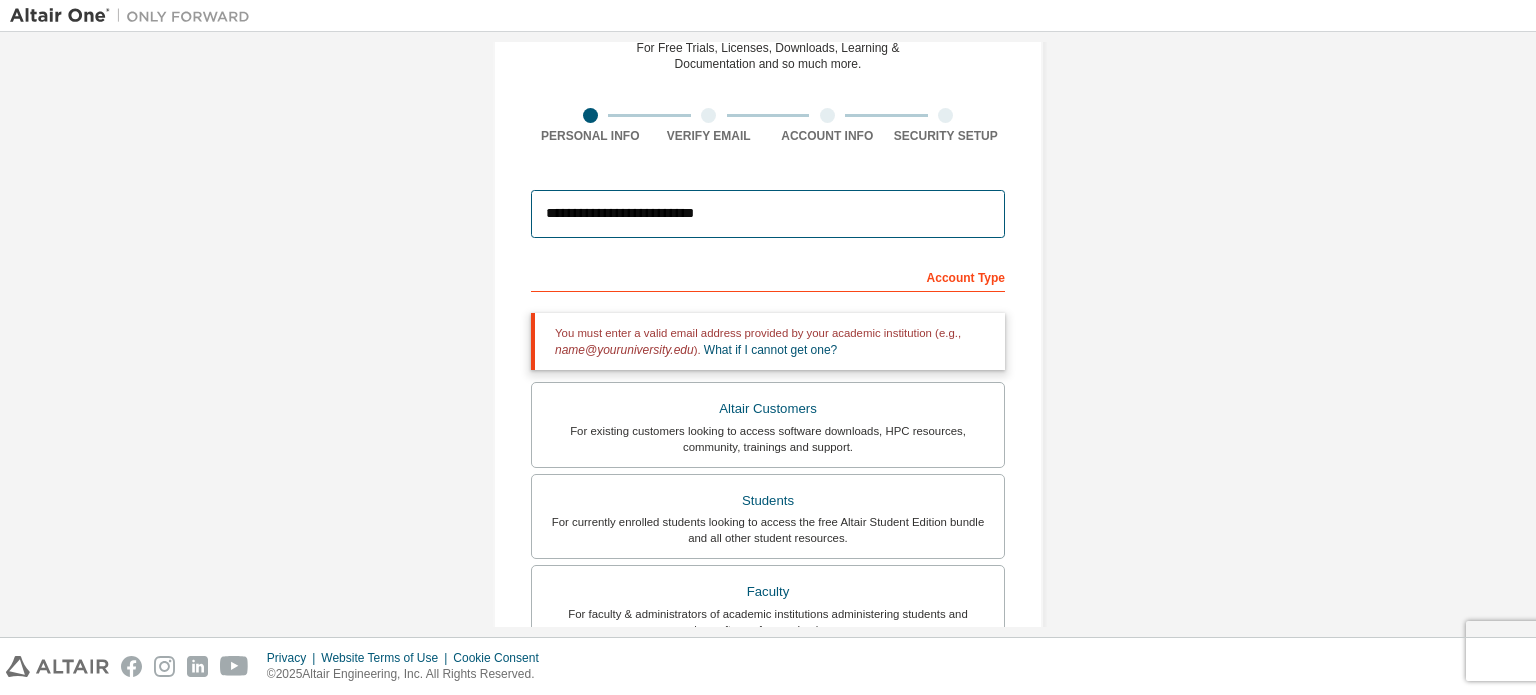 click on "**********" at bounding box center [768, 214] 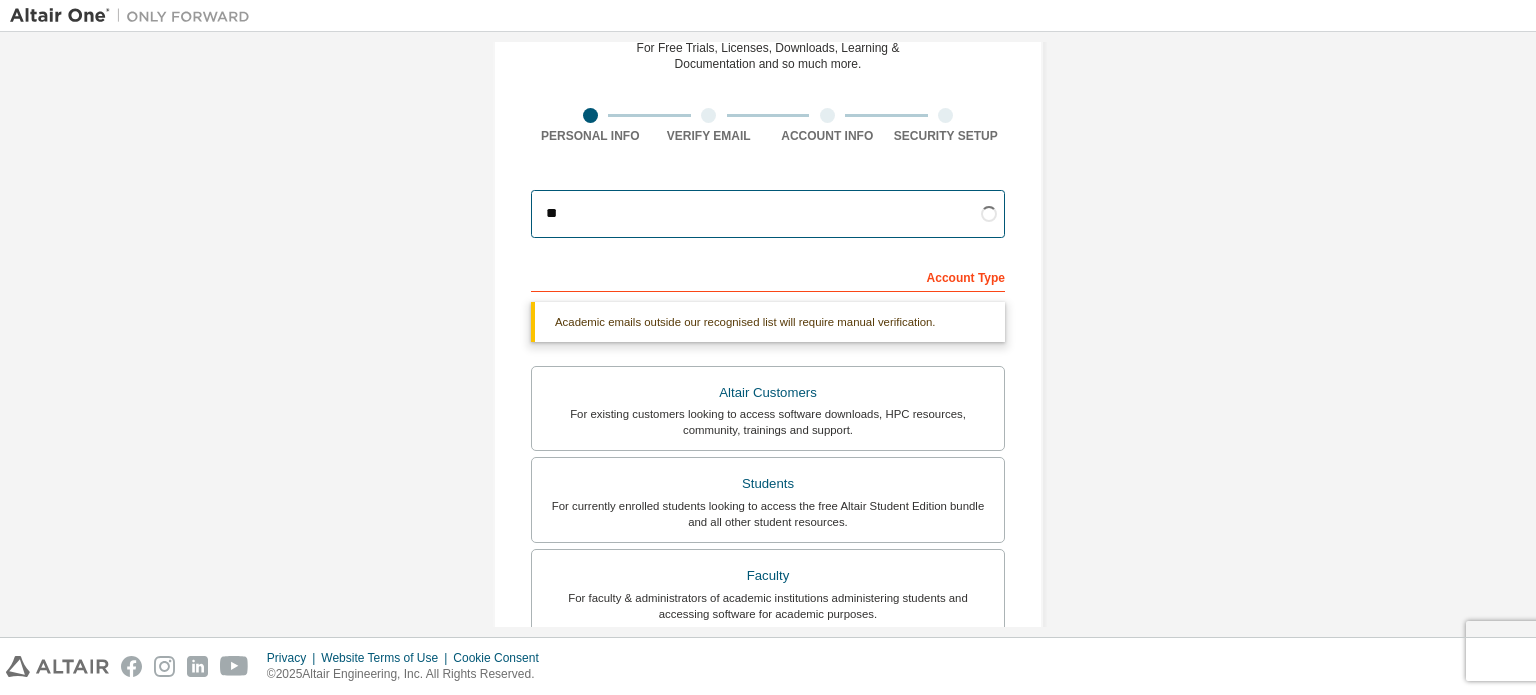 type on "*" 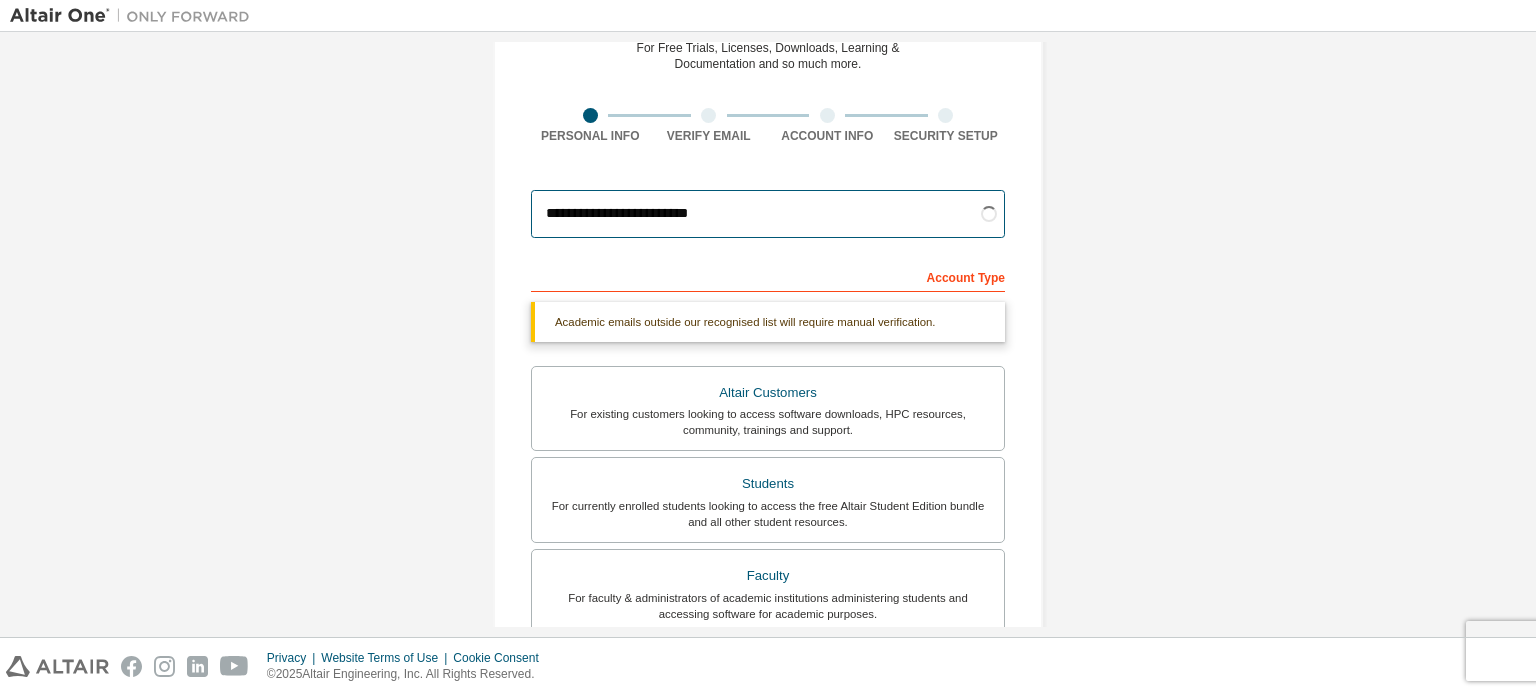 type on "**********" 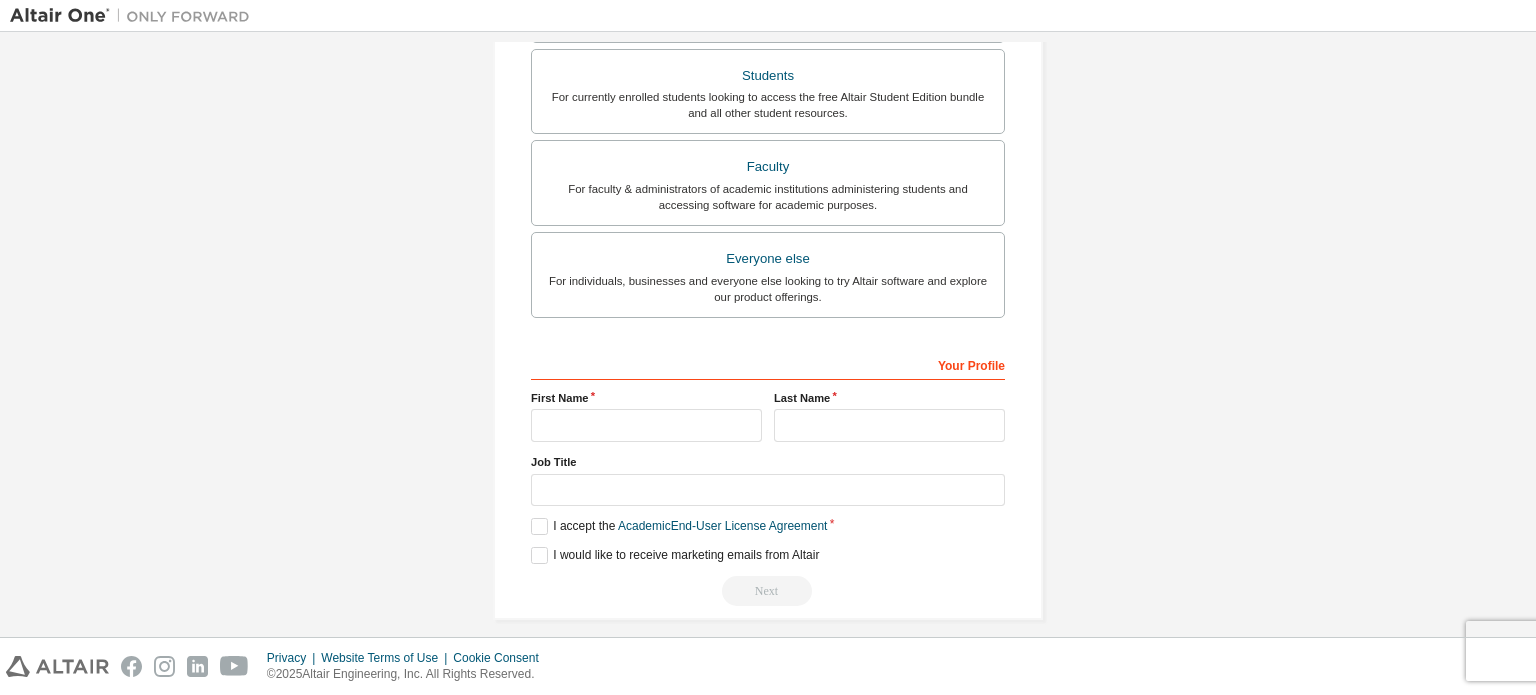 scroll, scrollTop: 538, scrollLeft: 0, axis: vertical 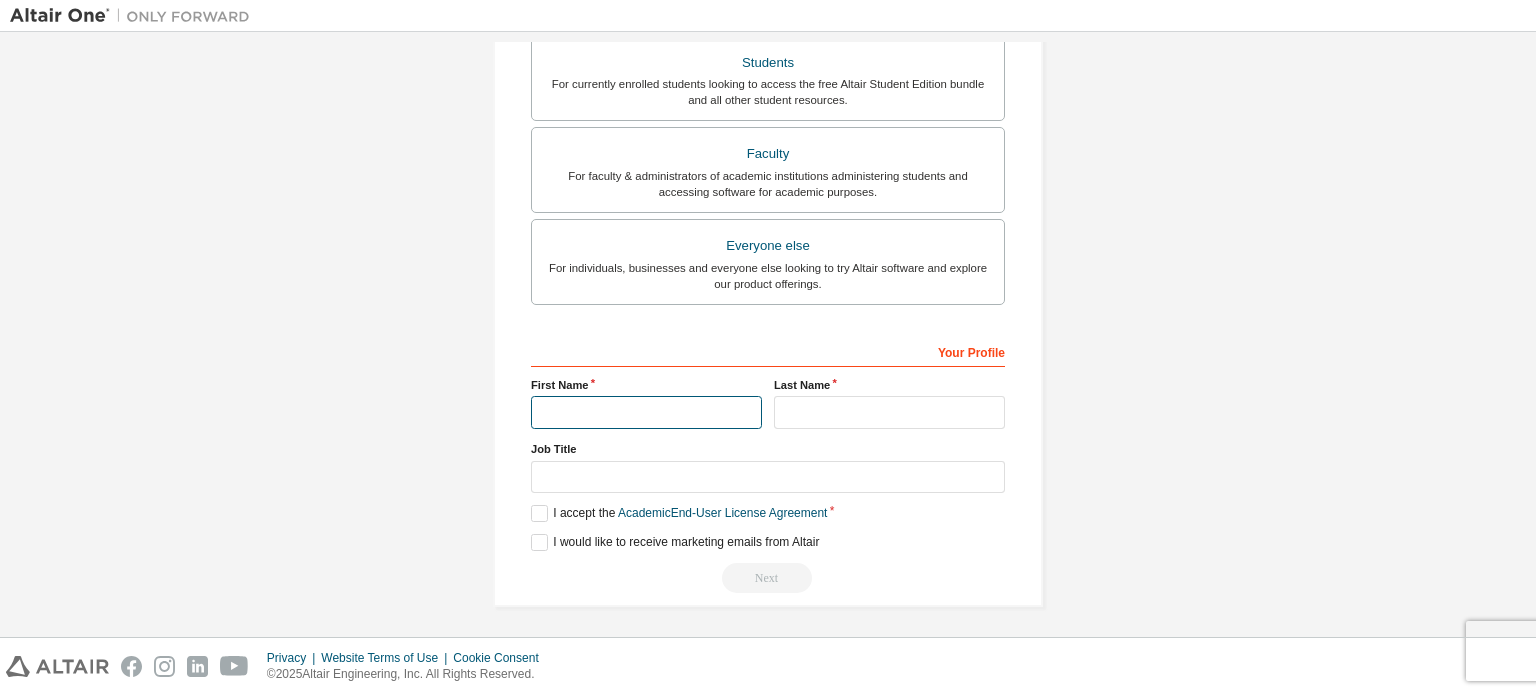 click at bounding box center [646, 412] 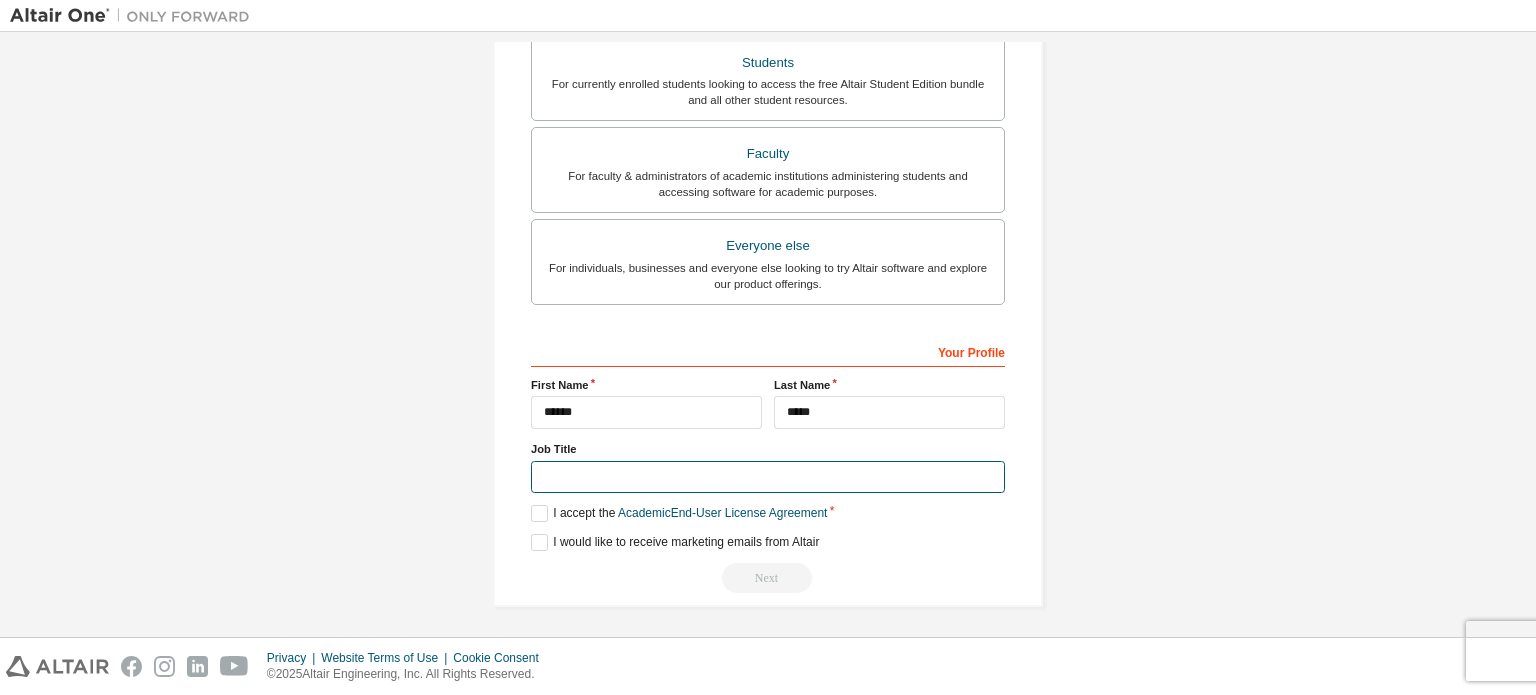 click at bounding box center (768, 477) 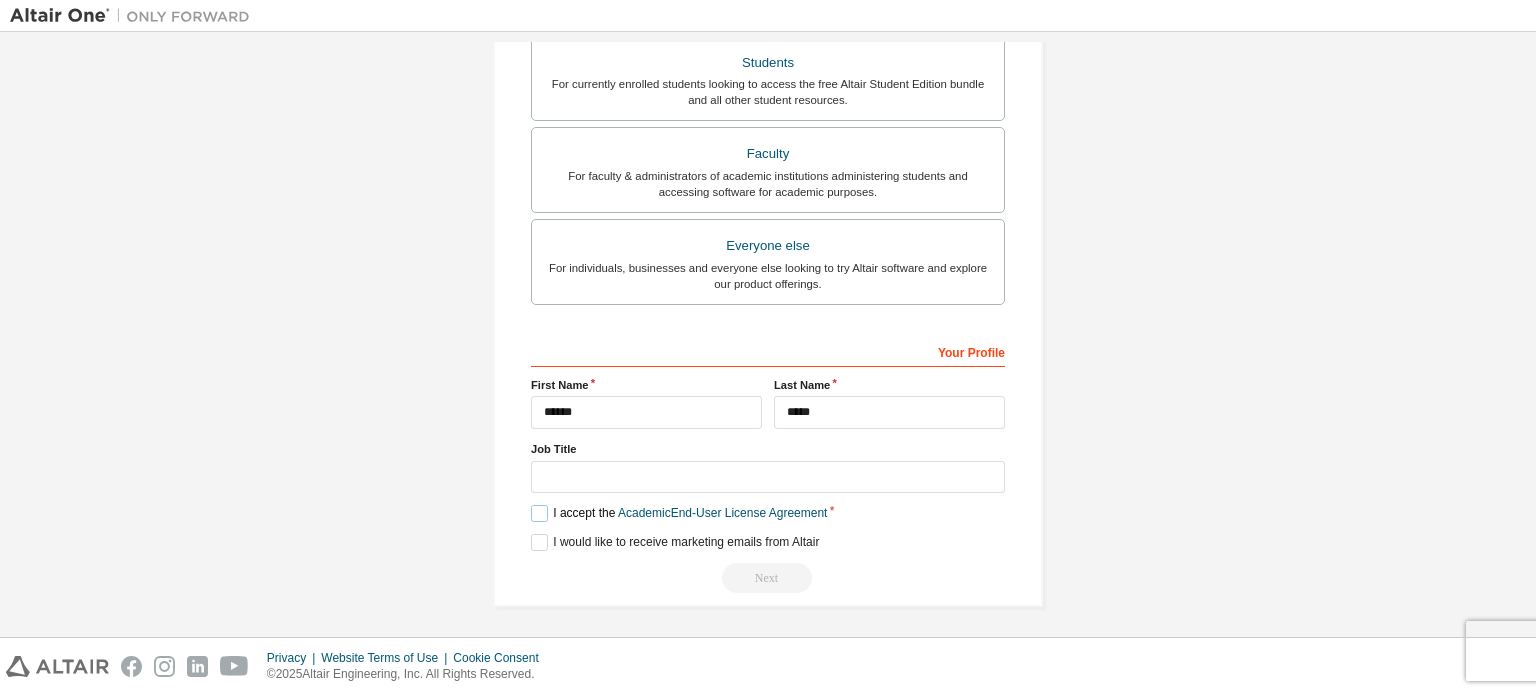 click on "I accept the   Academic   End-User License Agreement" at bounding box center (679, 513) 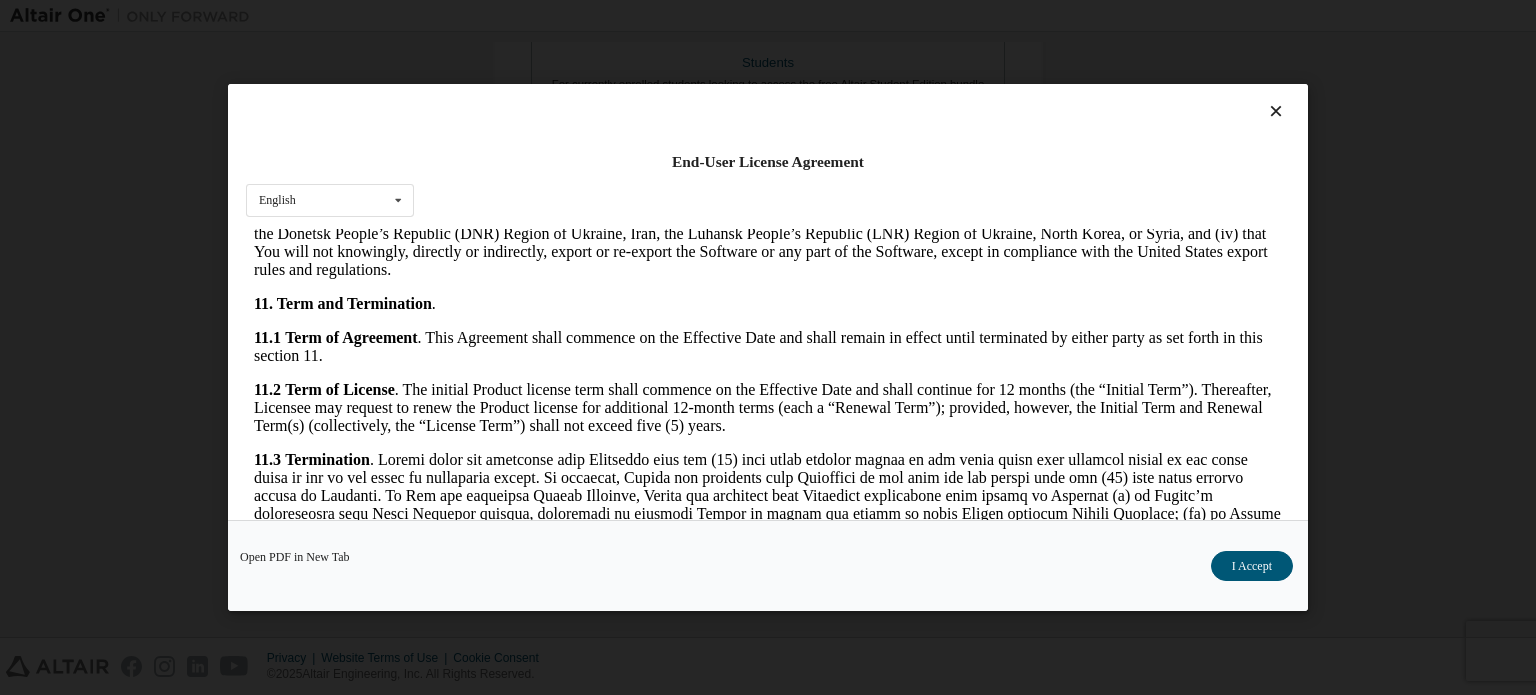 scroll, scrollTop: 3356, scrollLeft: 0, axis: vertical 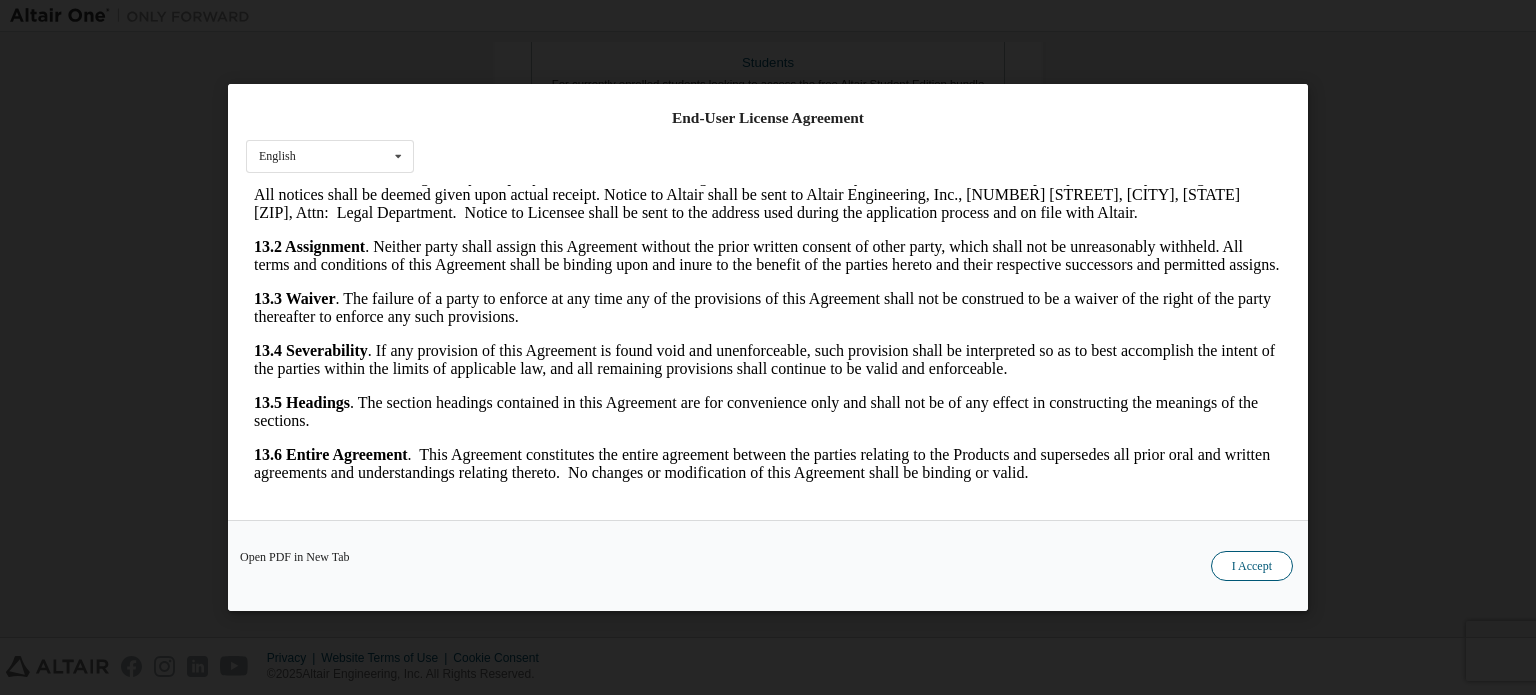 click on "I Accept" at bounding box center [1252, 566] 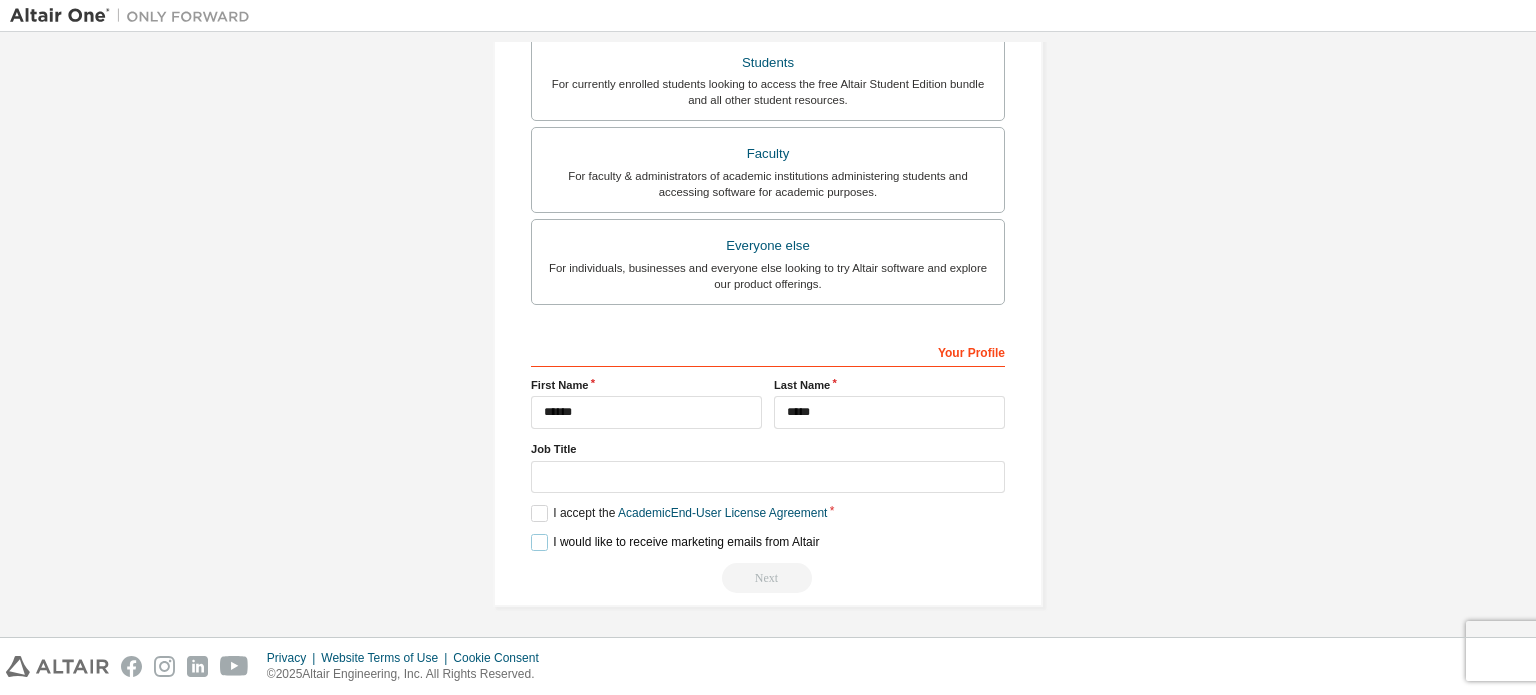 click on "I would like to receive marketing emails from Altair" at bounding box center [675, 542] 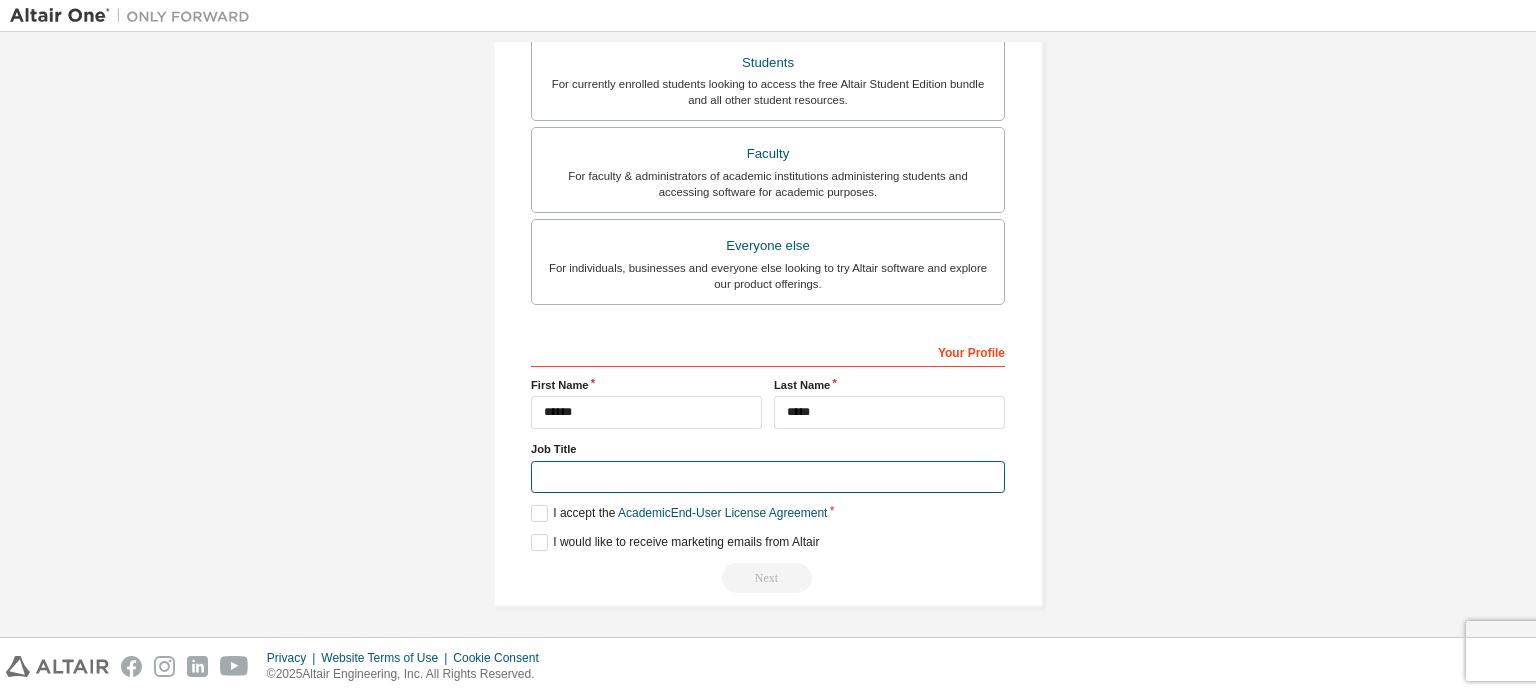 click at bounding box center (768, 477) 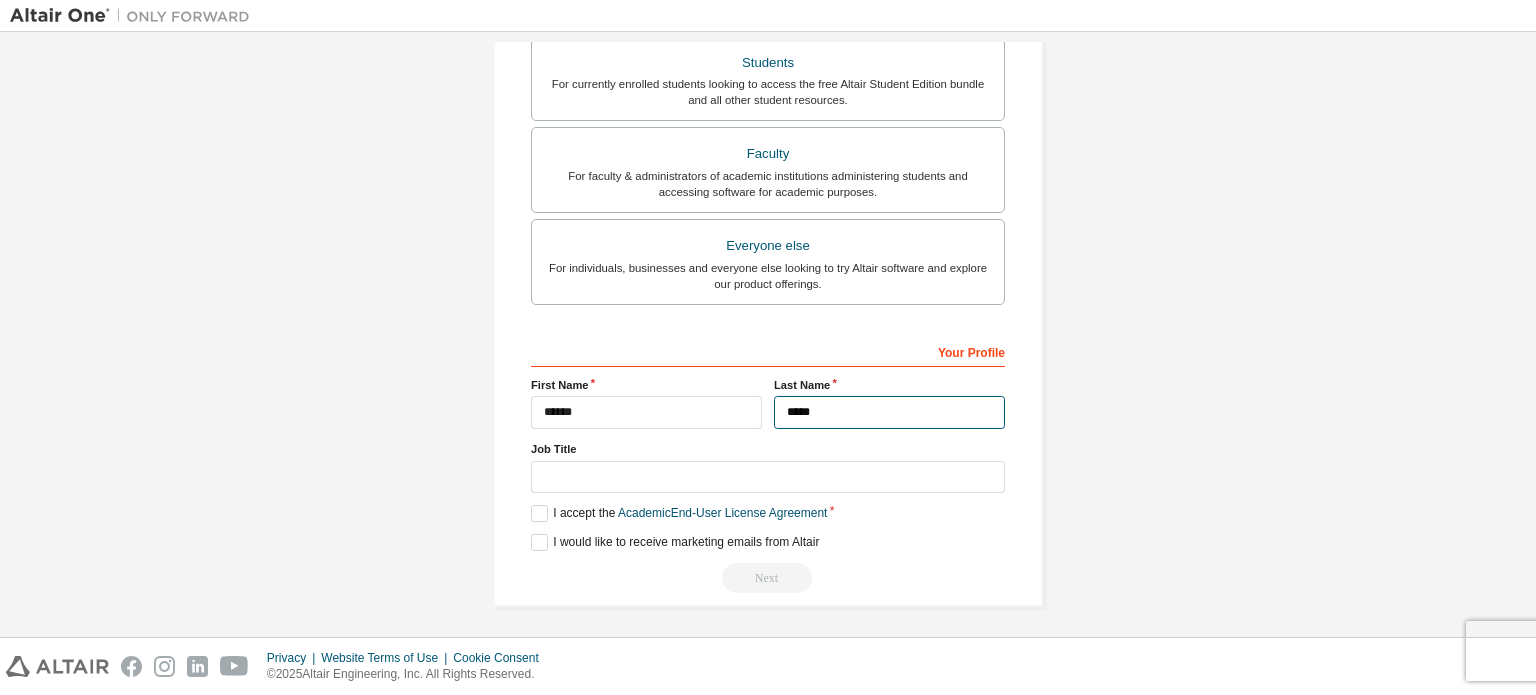 click on "*****" at bounding box center (889, 412) 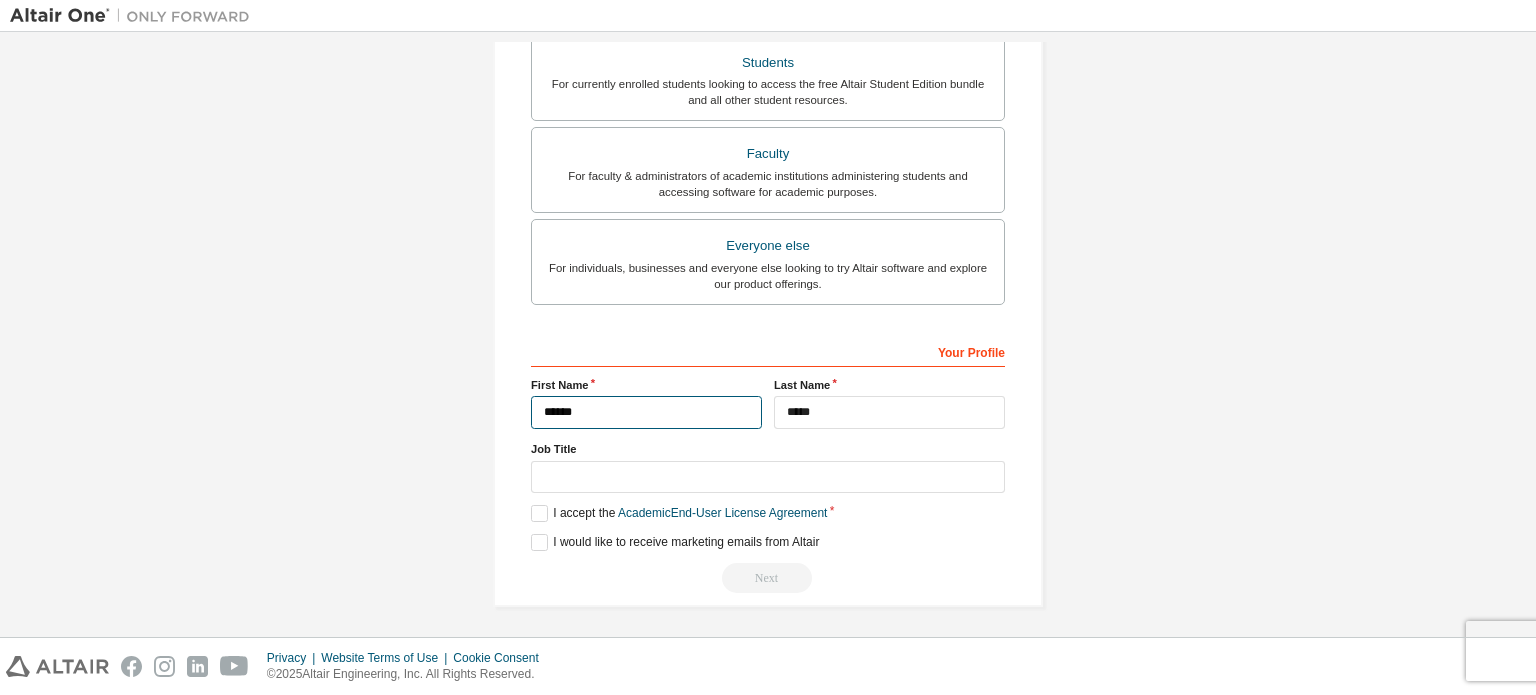click on "******" at bounding box center [646, 412] 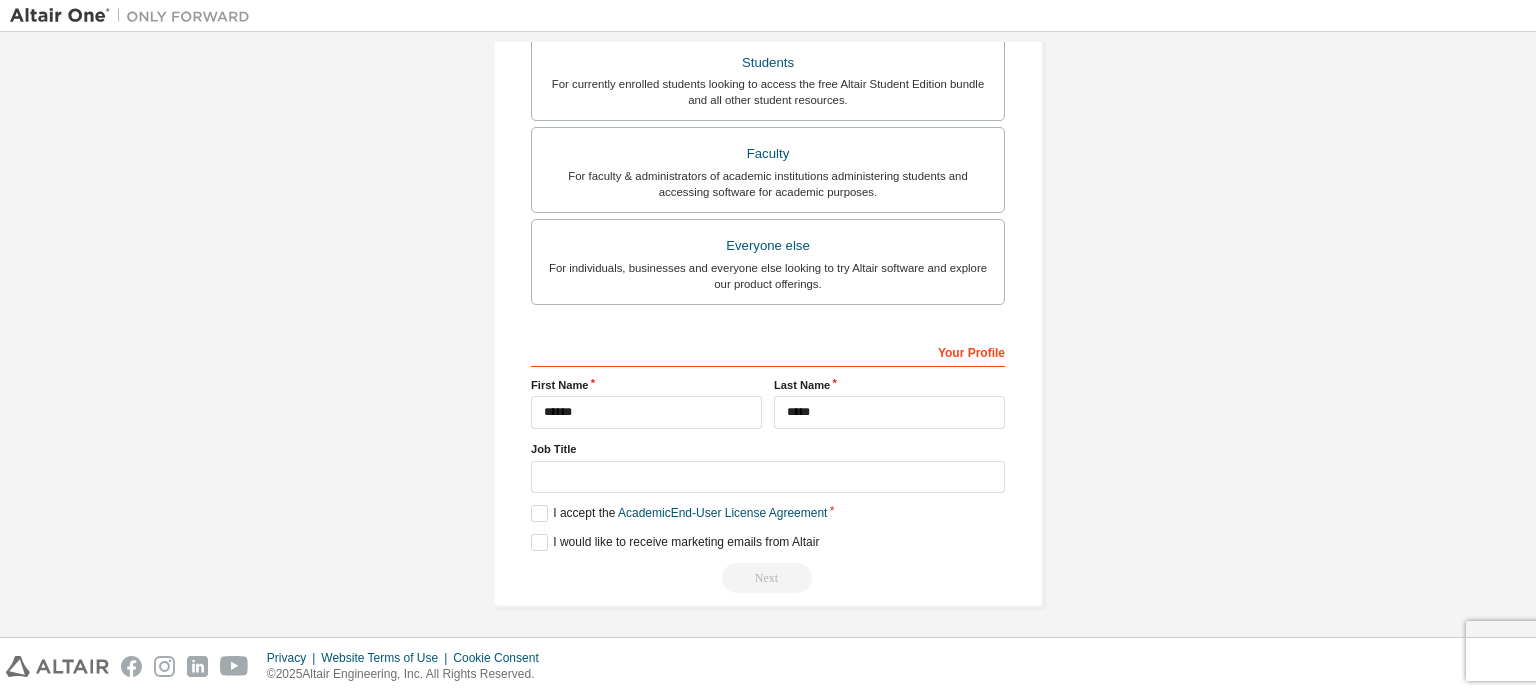 click on "**********" at bounding box center [768, 464] 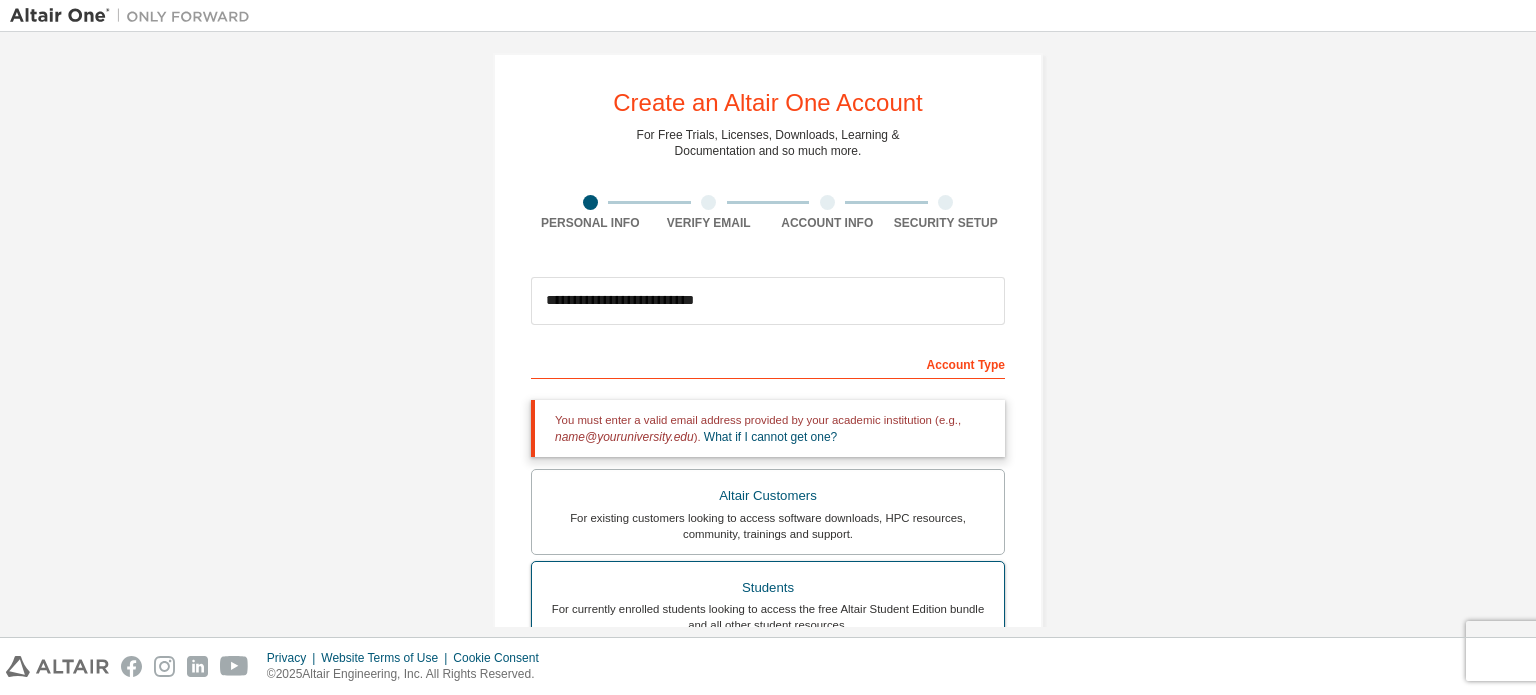 scroll, scrollTop: 0, scrollLeft: 0, axis: both 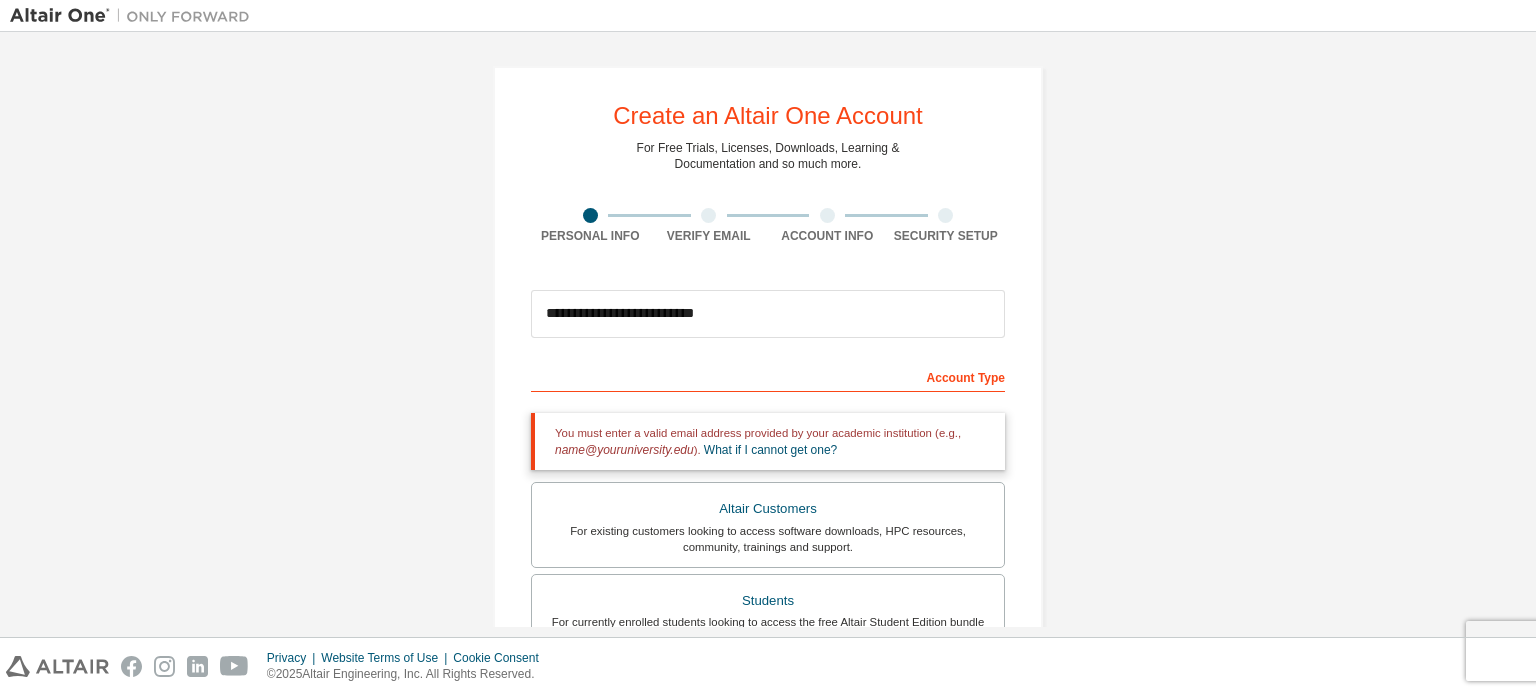 click on "Account Type" at bounding box center [768, 376] 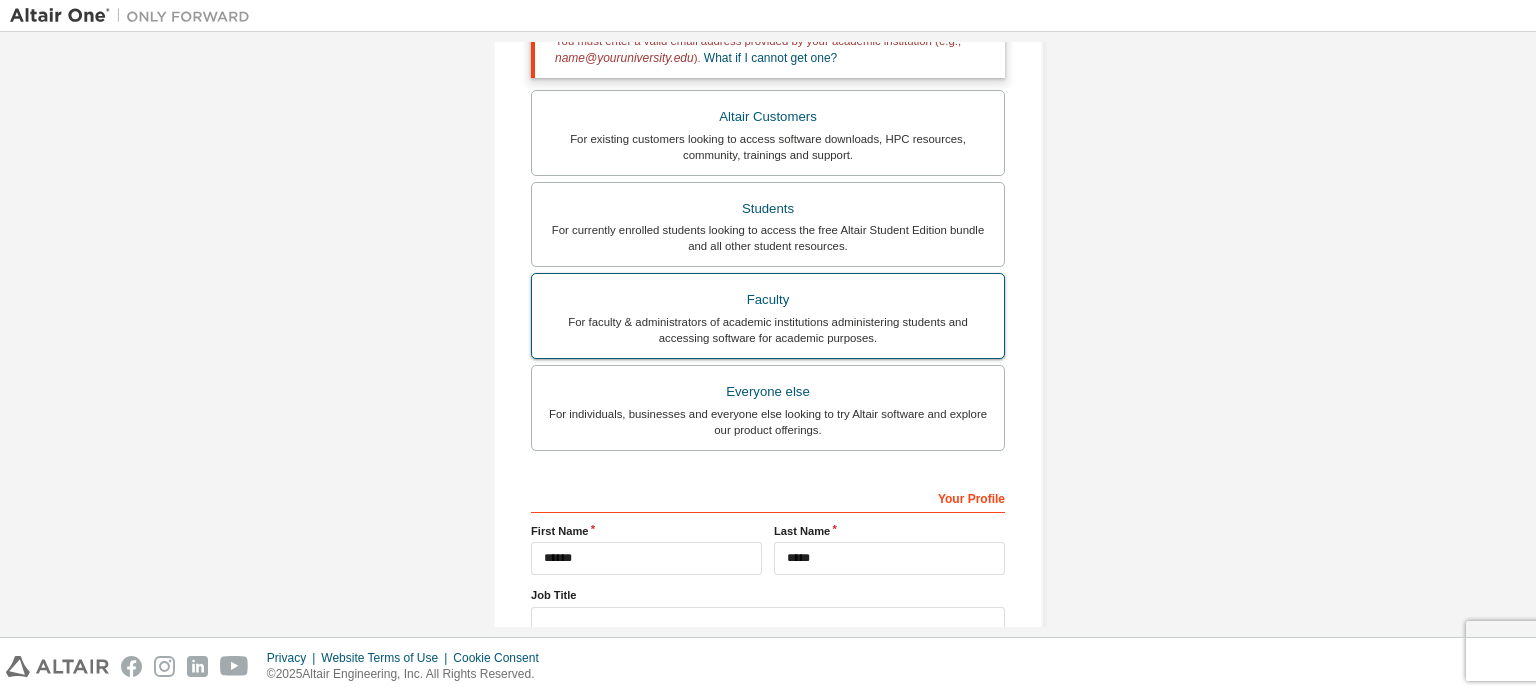 scroll, scrollTop: 400, scrollLeft: 0, axis: vertical 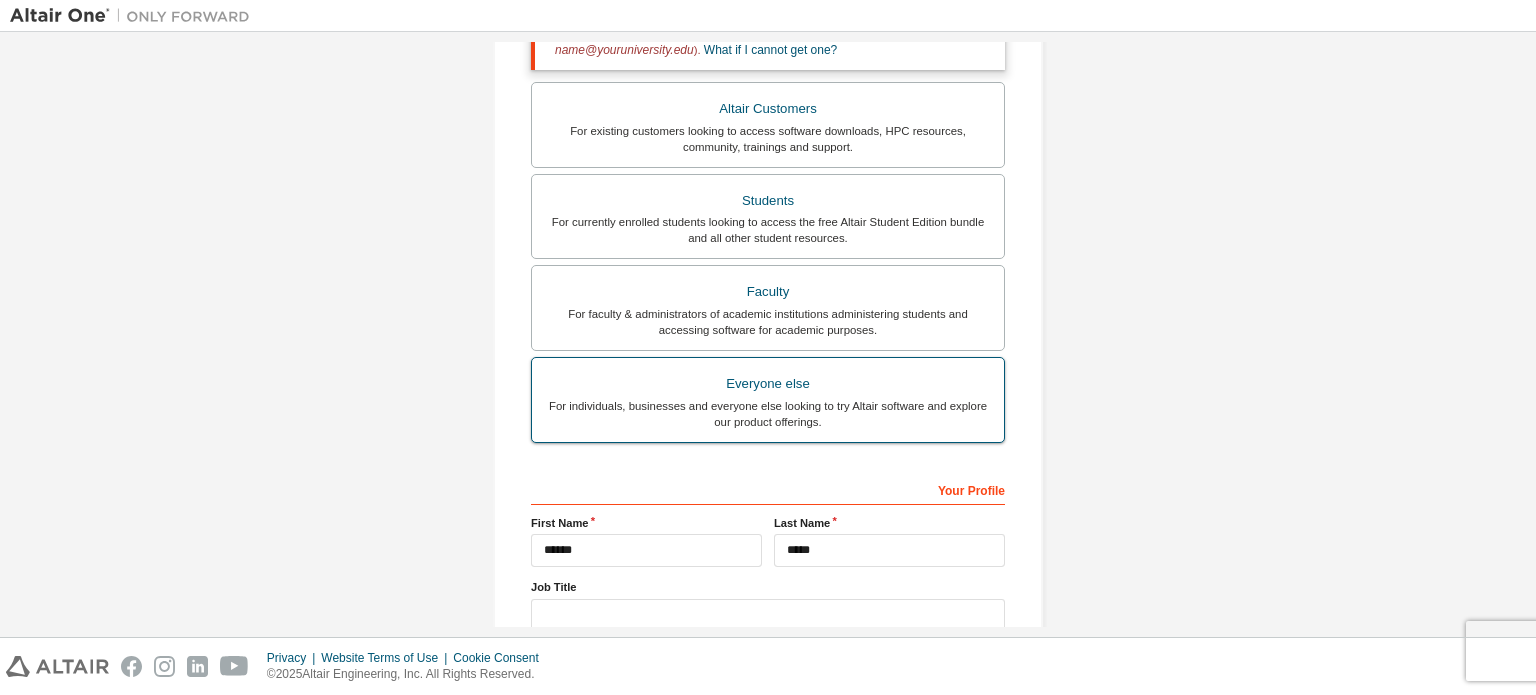 click on "Everyone else" at bounding box center [768, 384] 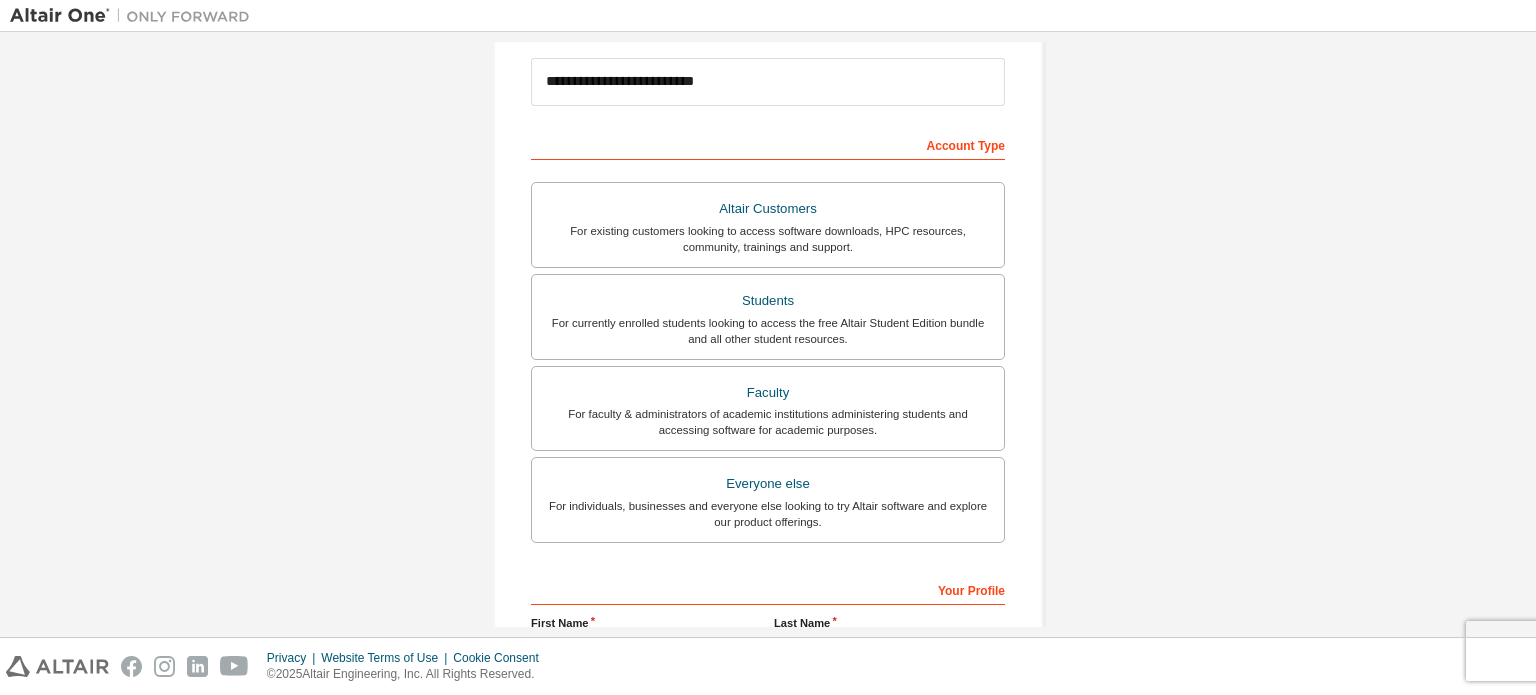 scroll, scrollTop: 400, scrollLeft: 0, axis: vertical 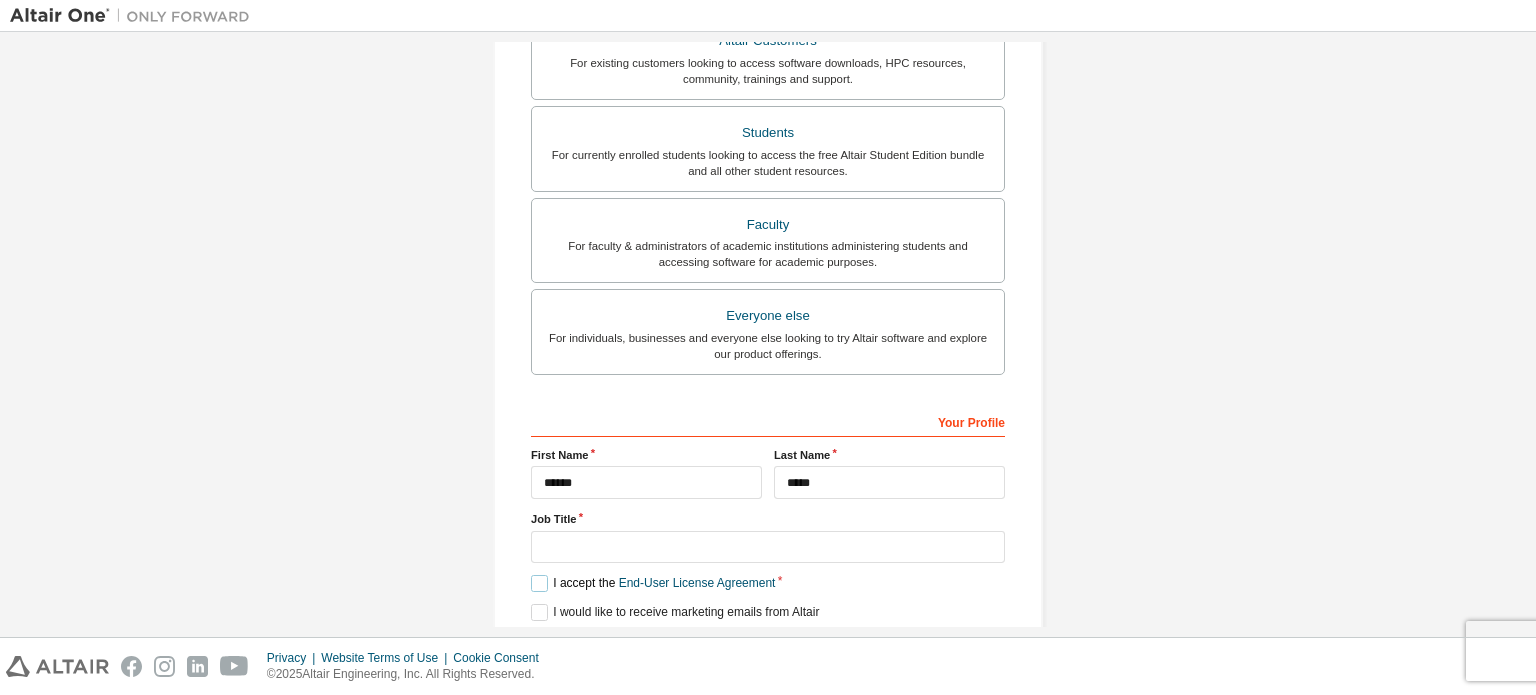 click on "I accept the    End-User License Agreement" at bounding box center (653, 583) 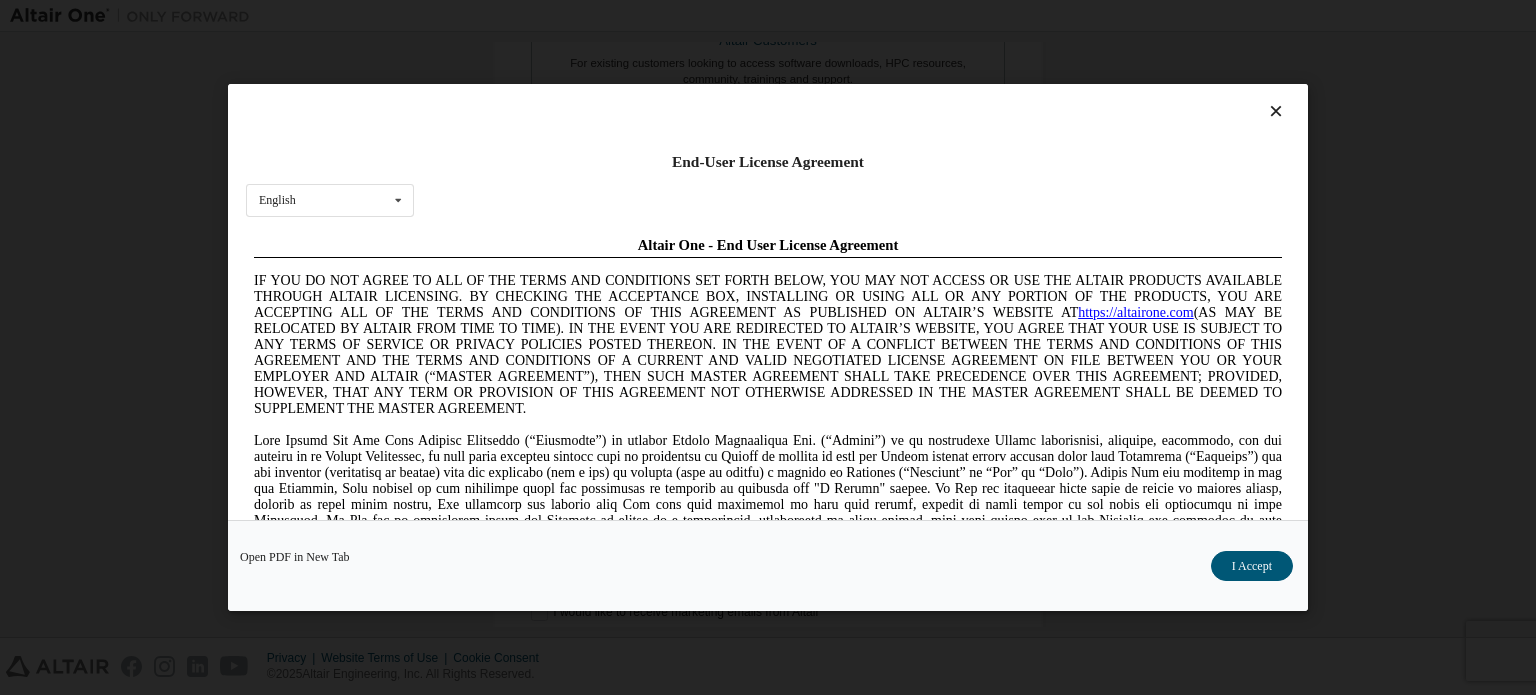 scroll, scrollTop: 0, scrollLeft: 0, axis: both 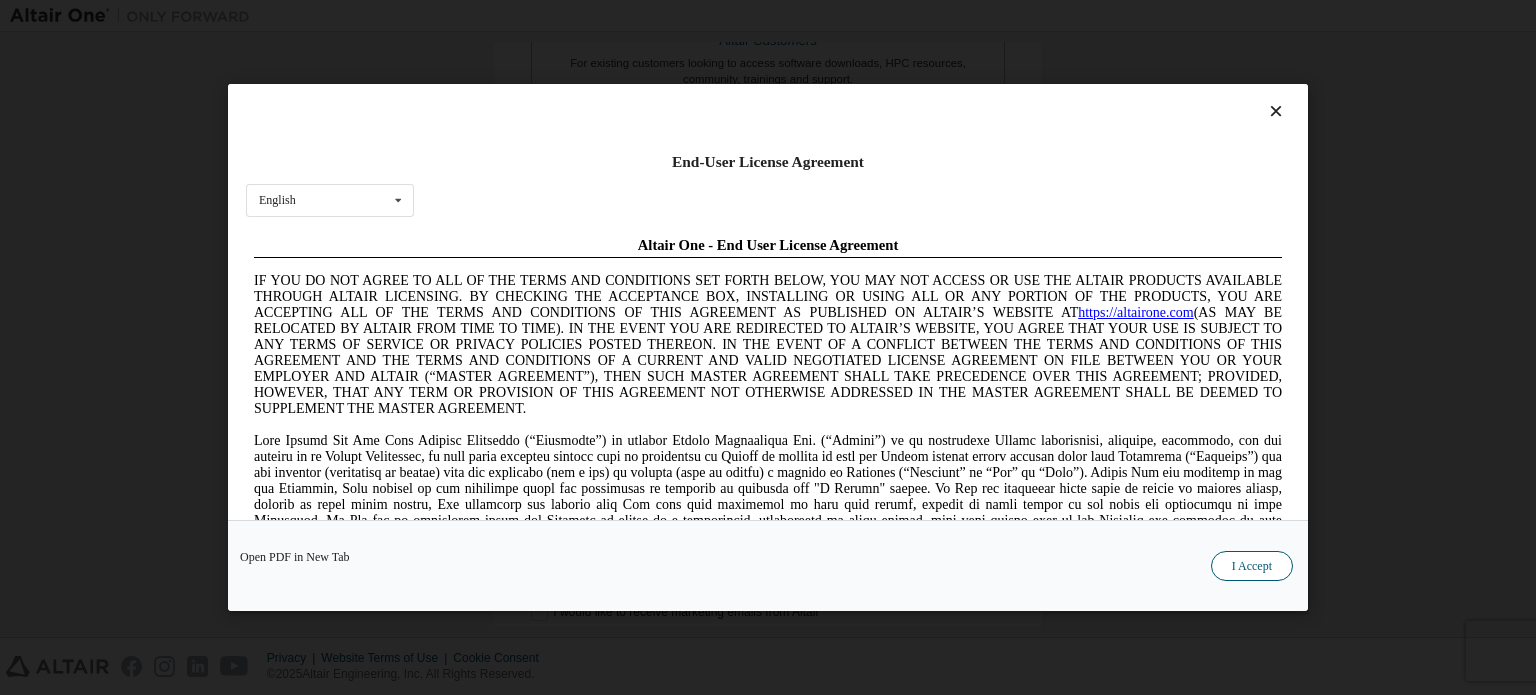 click on "I Accept" at bounding box center (1252, 566) 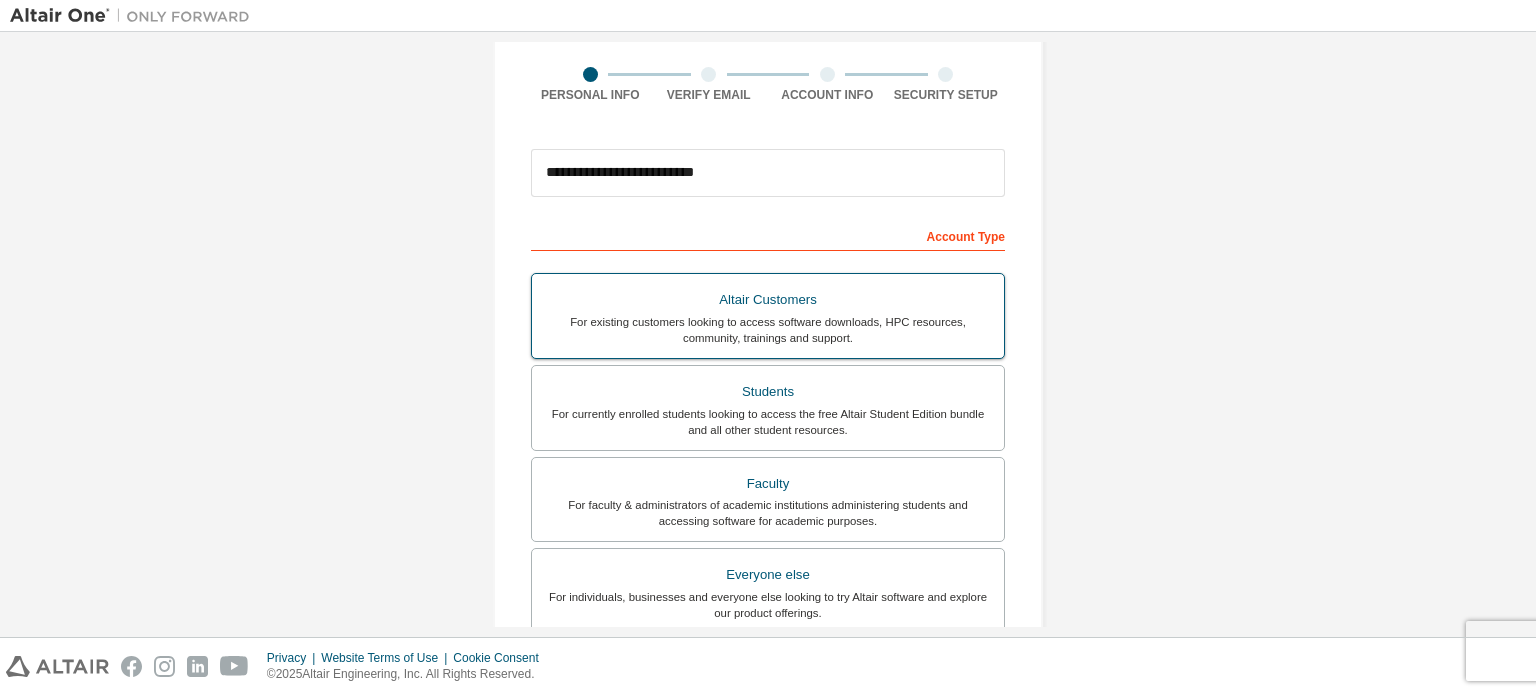 scroll, scrollTop: 200, scrollLeft: 0, axis: vertical 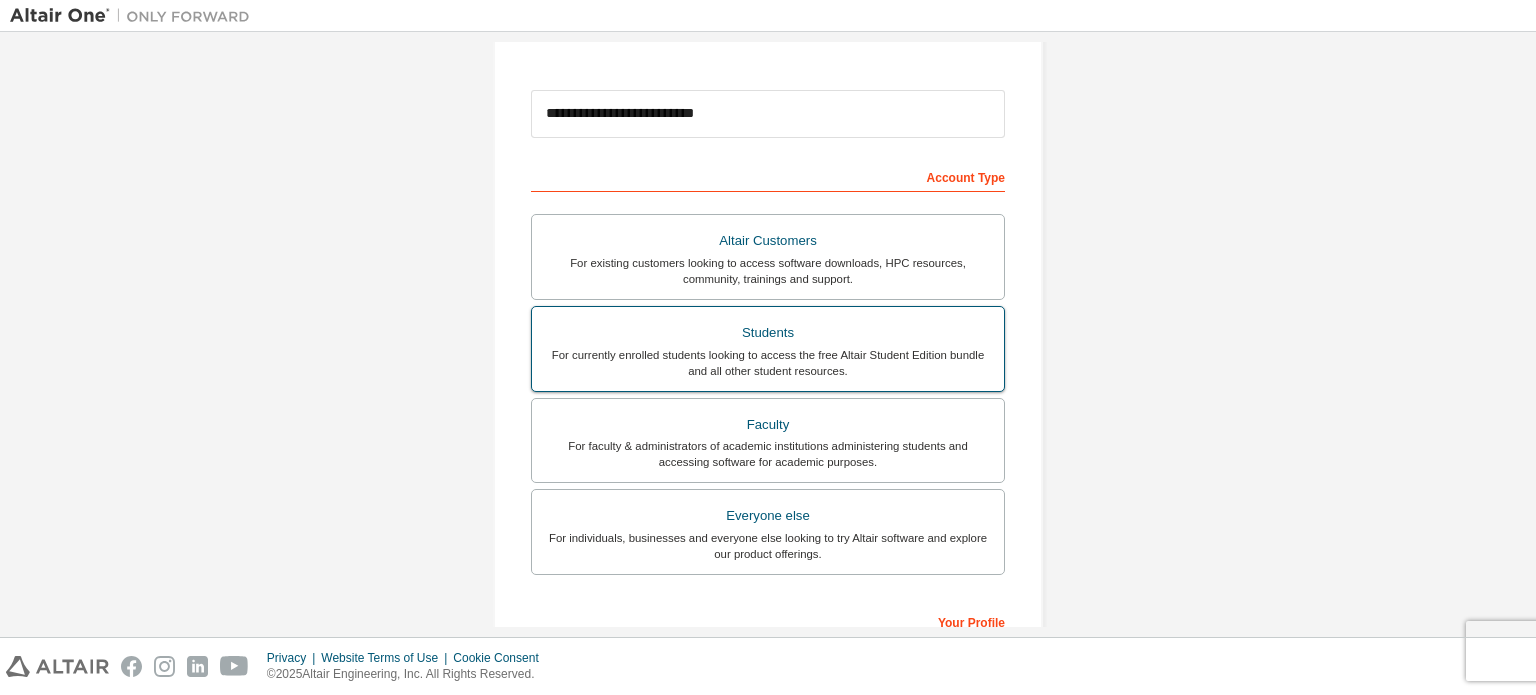click on "Students" at bounding box center [768, 333] 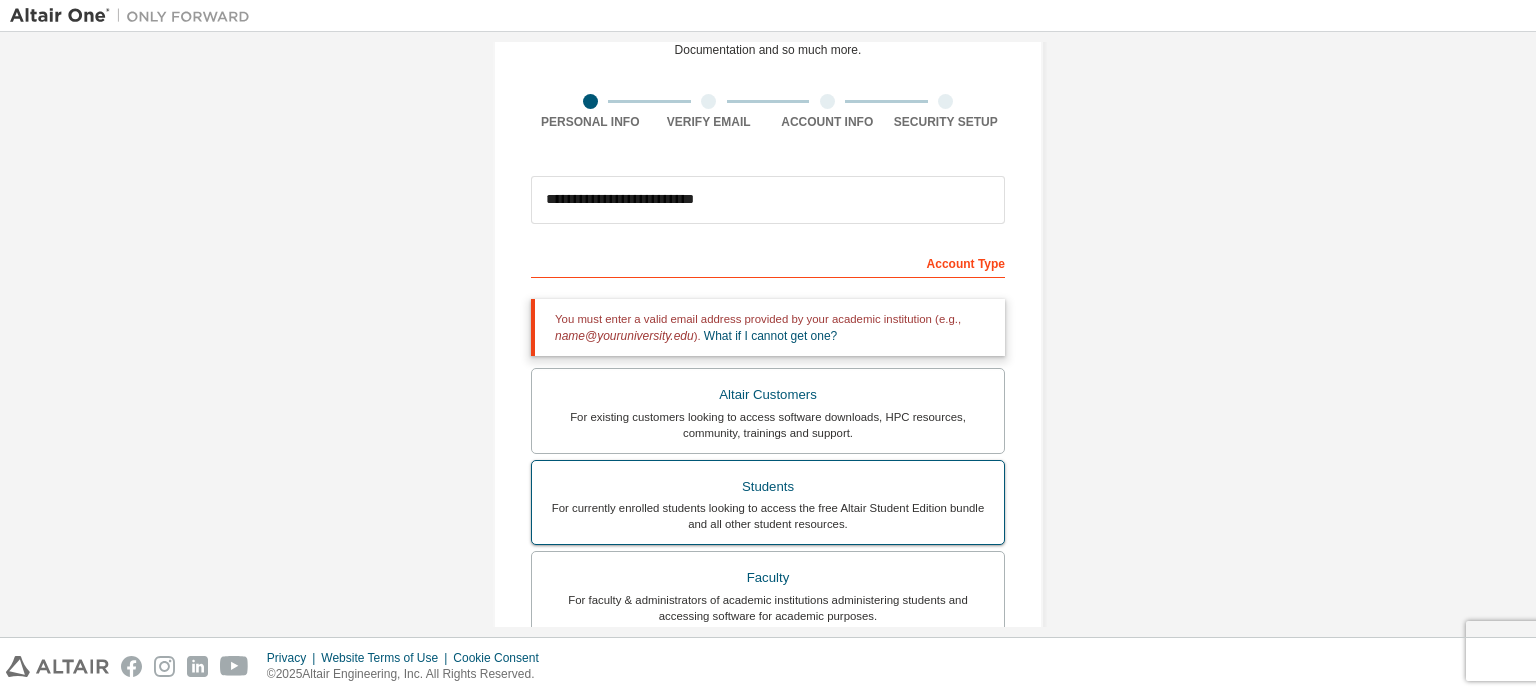 scroll, scrollTop: 200, scrollLeft: 0, axis: vertical 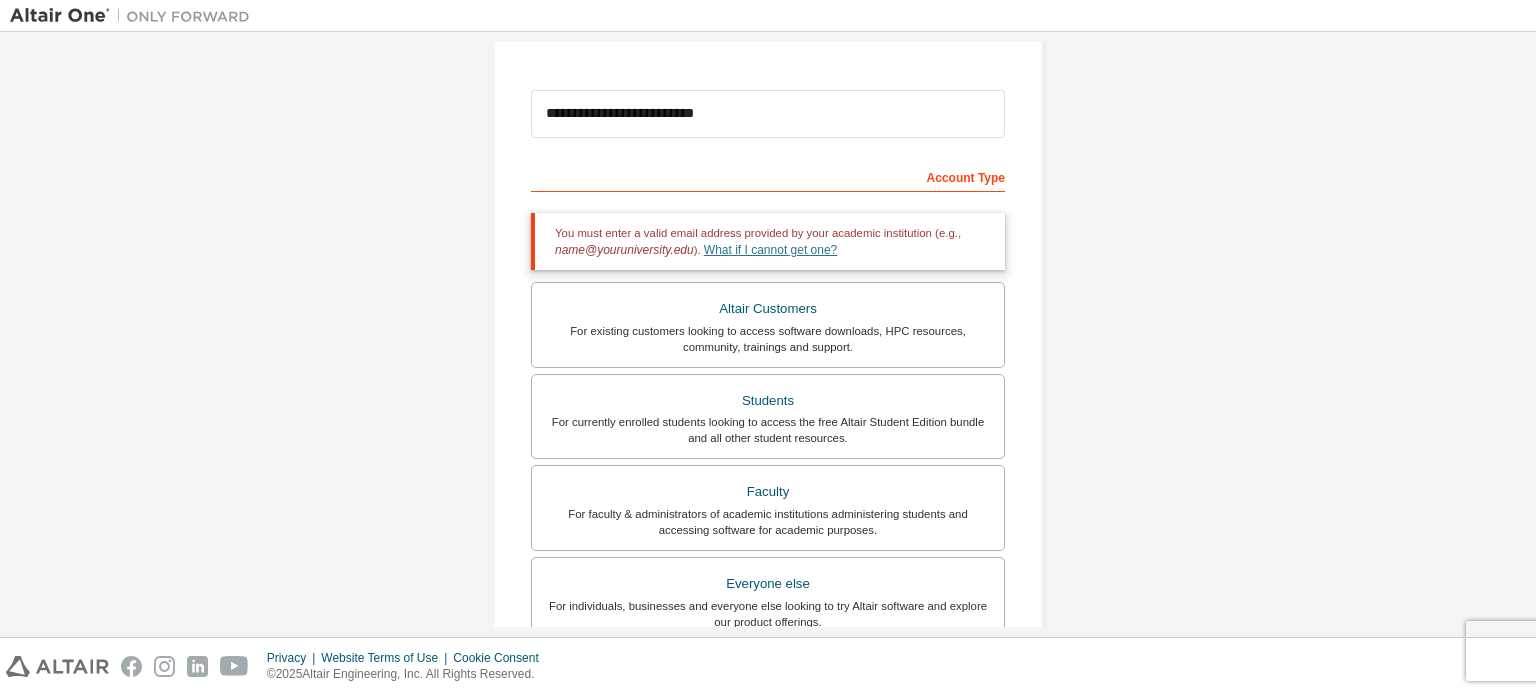 click on "What if I cannot get one?" at bounding box center [770, 250] 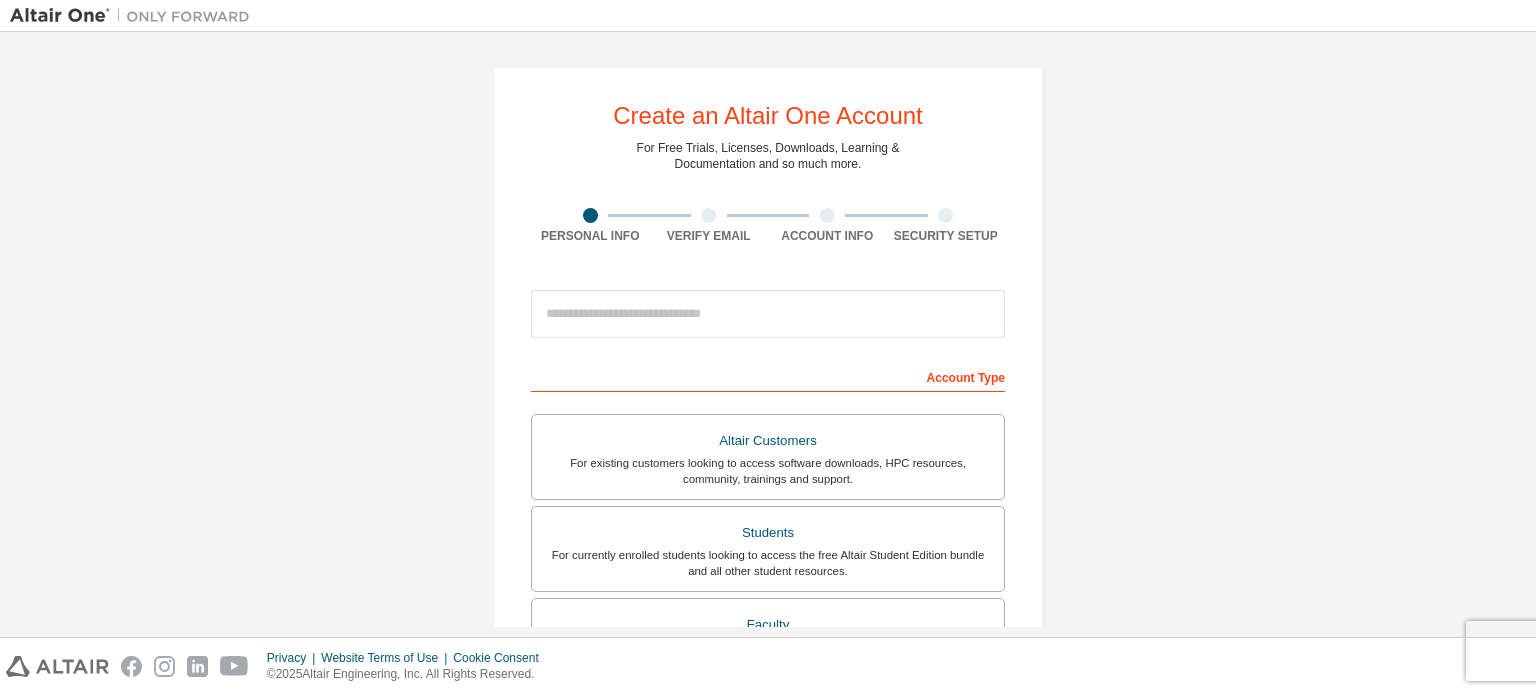 scroll, scrollTop: 0, scrollLeft: 0, axis: both 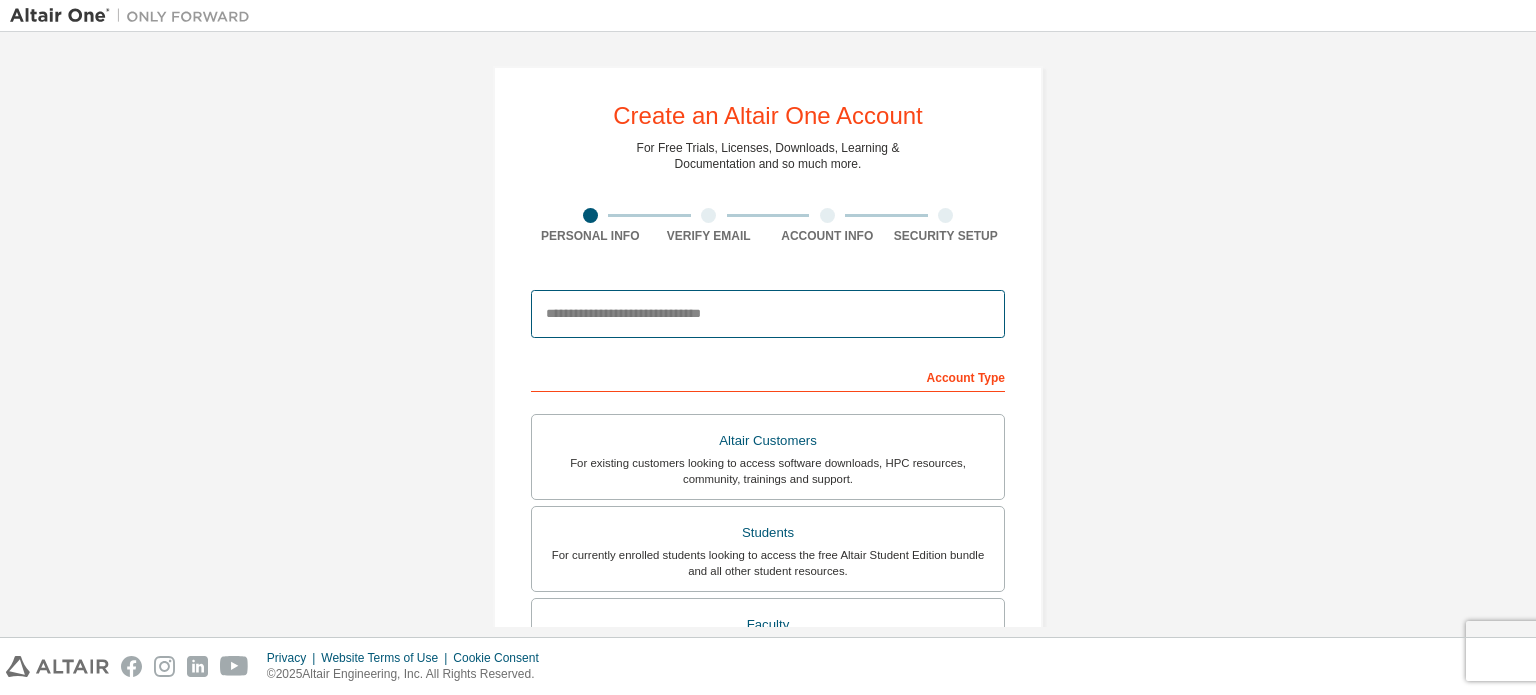 click at bounding box center [768, 314] 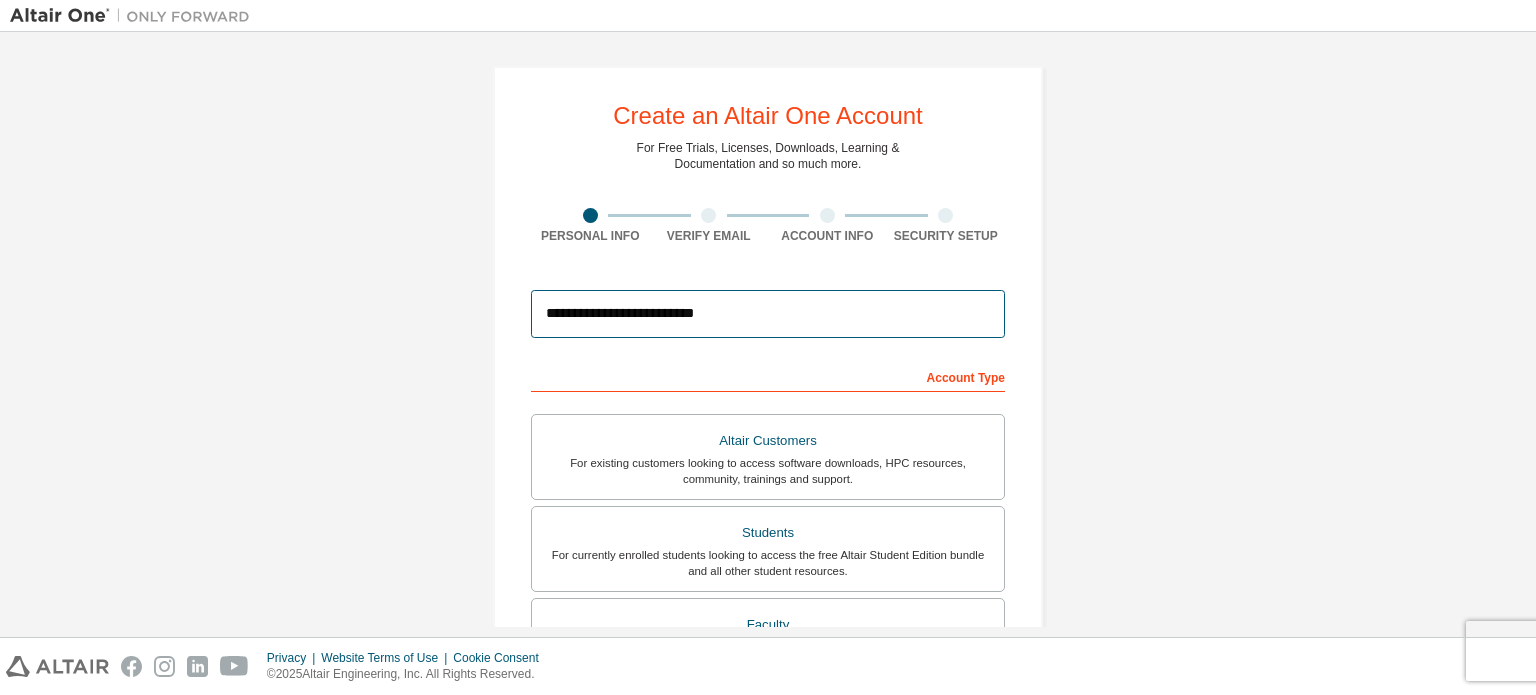 click on "**********" at bounding box center [768, 314] 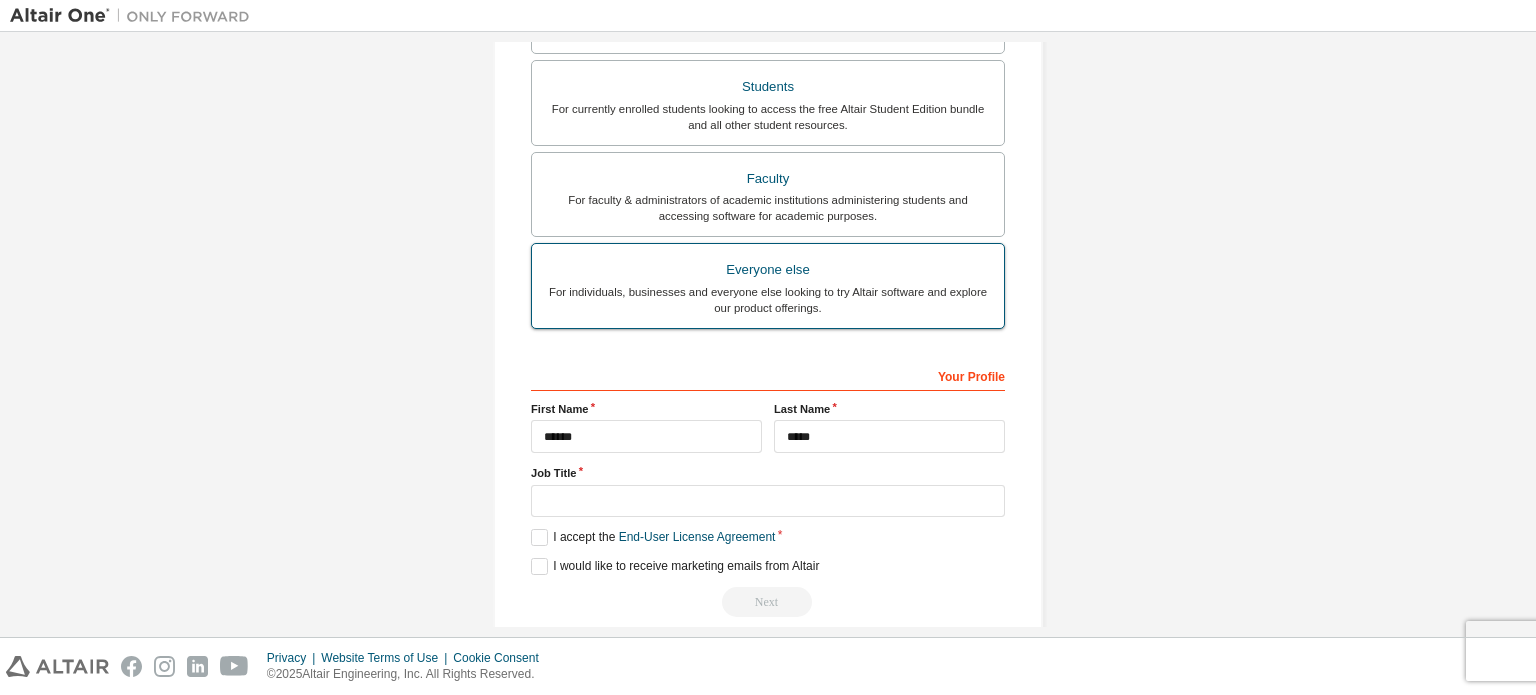 scroll, scrollTop: 469, scrollLeft: 0, axis: vertical 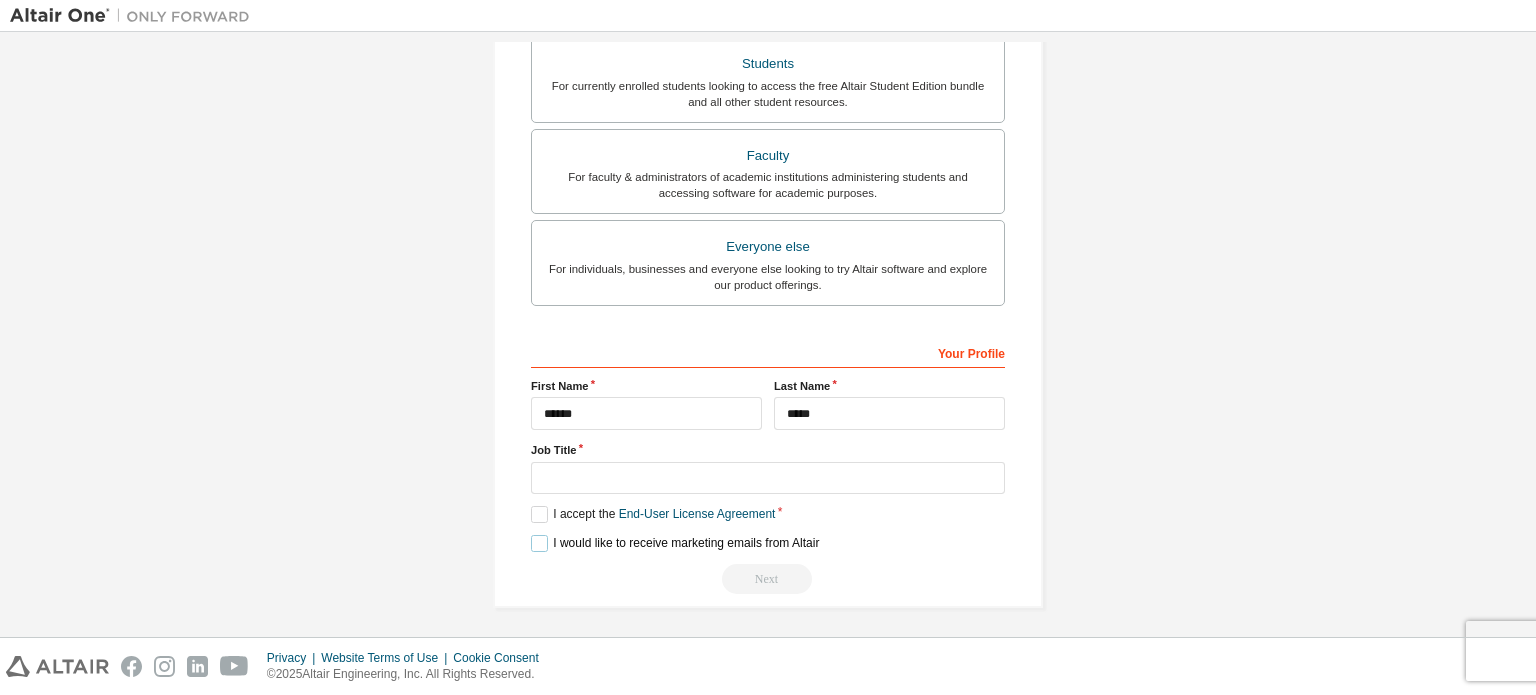 click on "I would like to receive marketing emails from Altair" at bounding box center [675, 543] 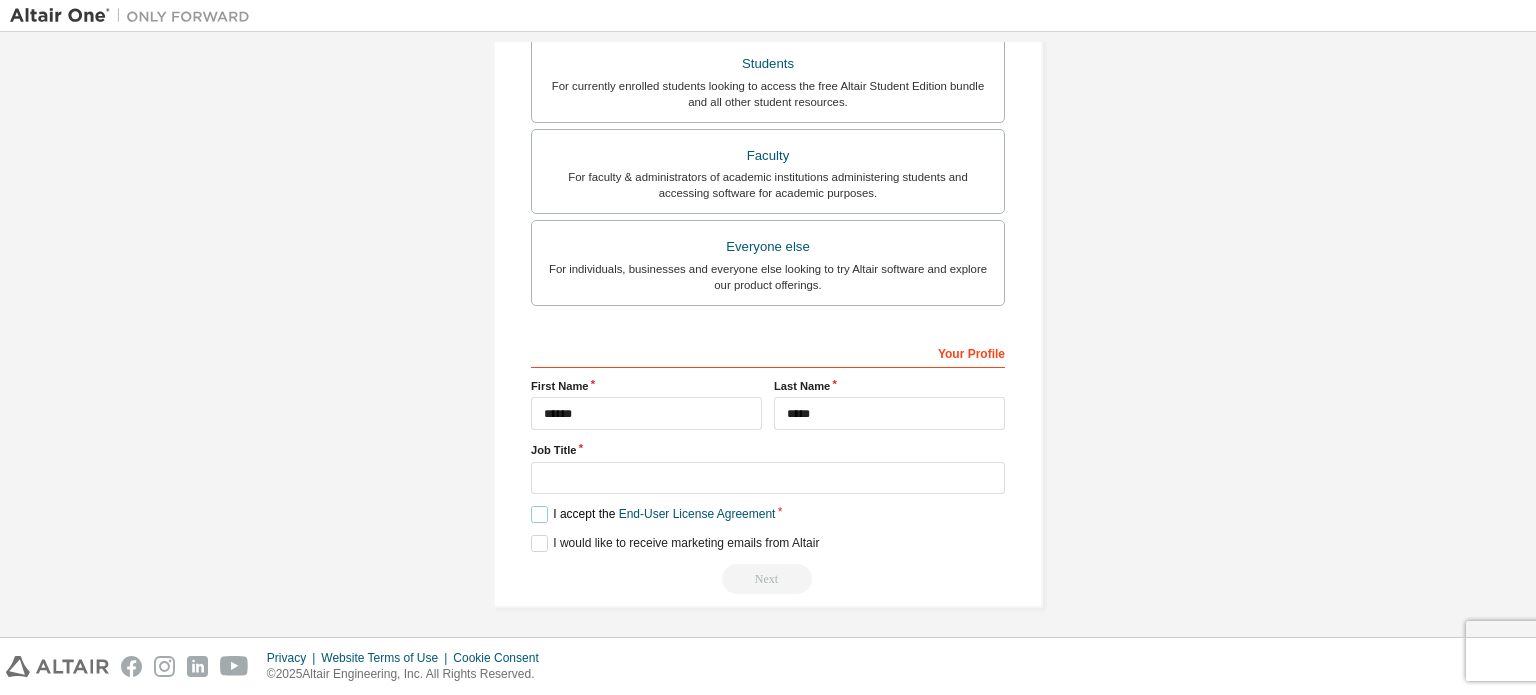 click on "I accept the    End-User License Agreement" at bounding box center [653, 514] 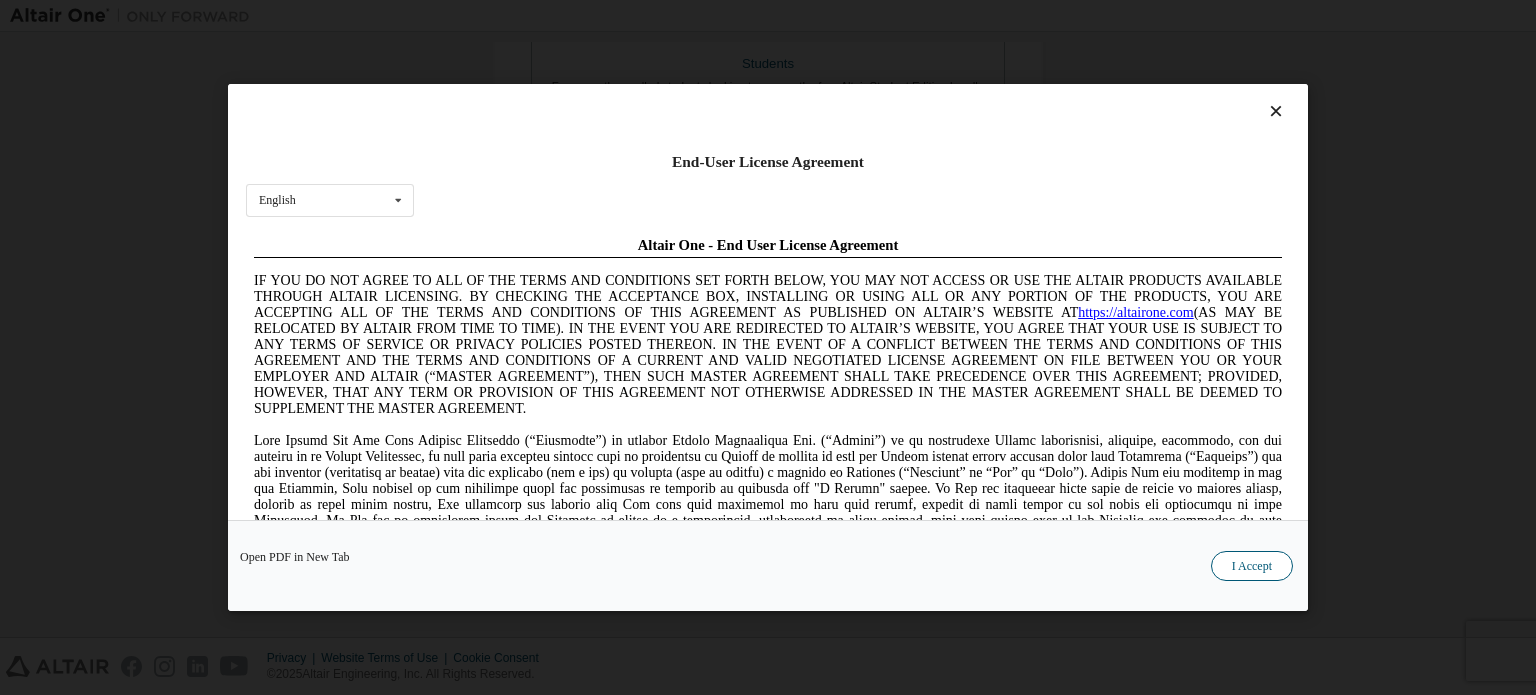 scroll, scrollTop: 0, scrollLeft: 0, axis: both 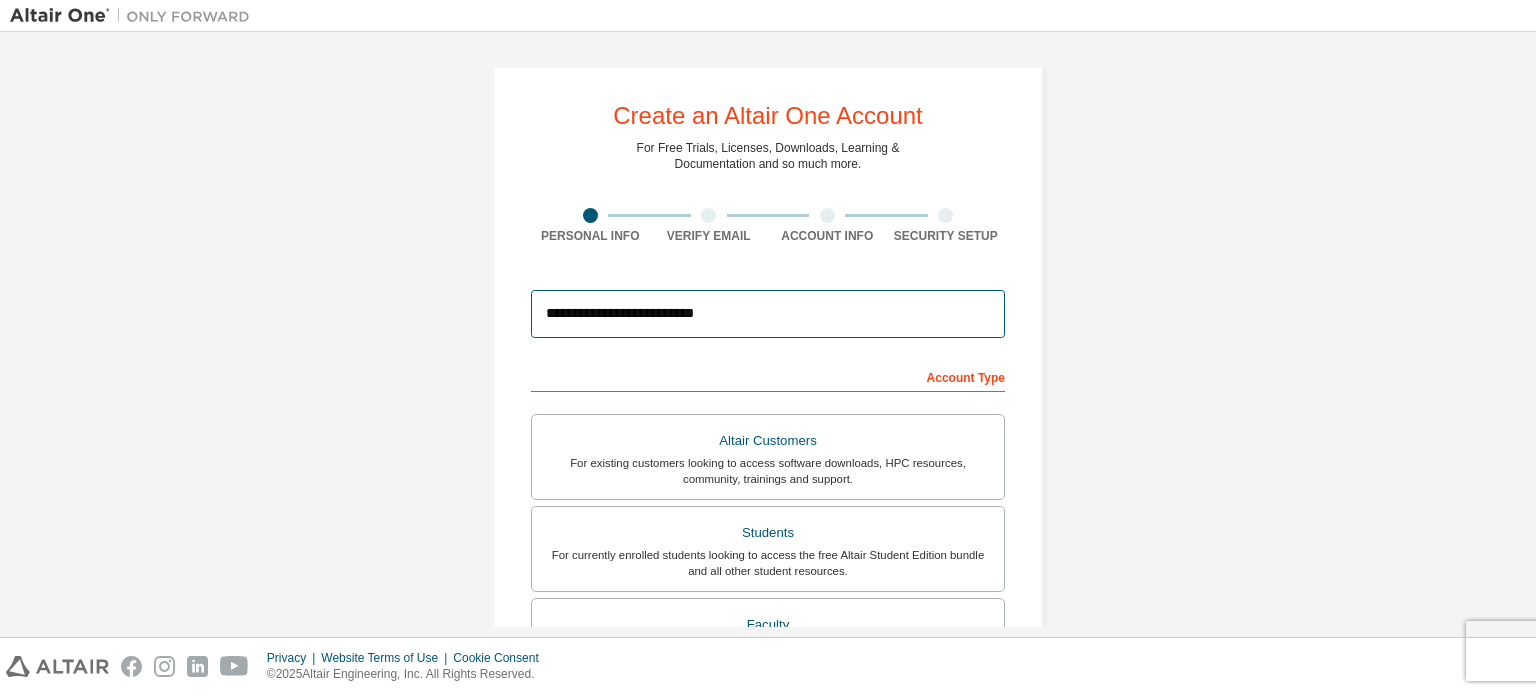 click on "**********" at bounding box center (768, 314) 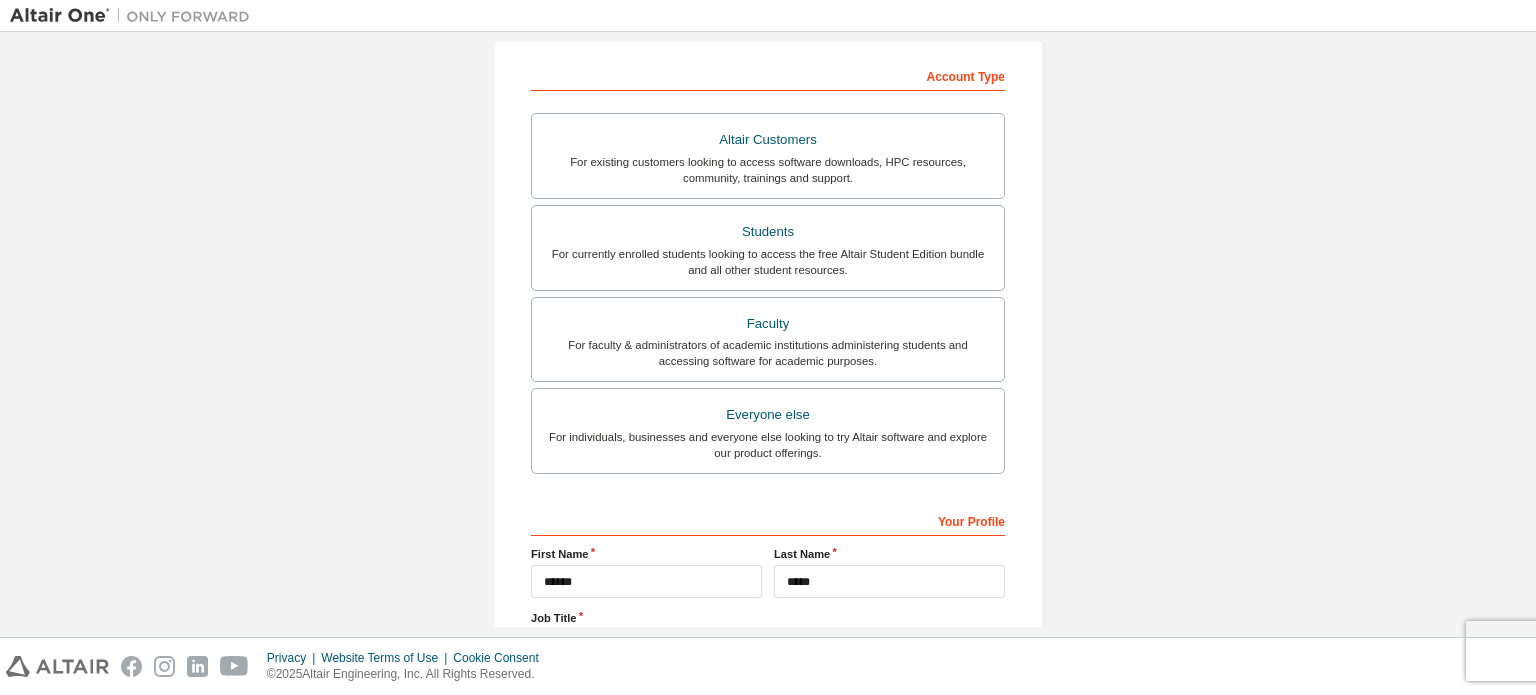 scroll, scrollTop: 469, scrollLeft: 0, axis: vertical 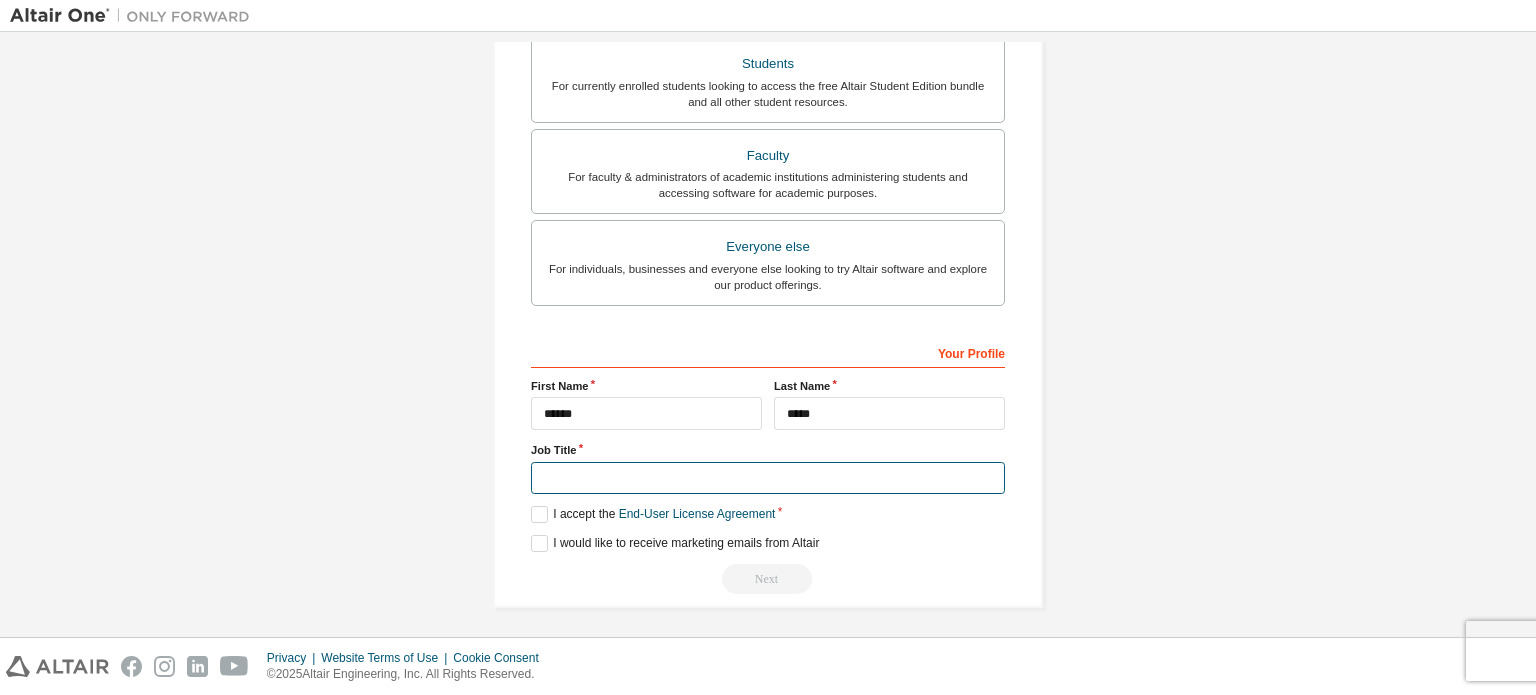 click at bounding box center (768, 478) 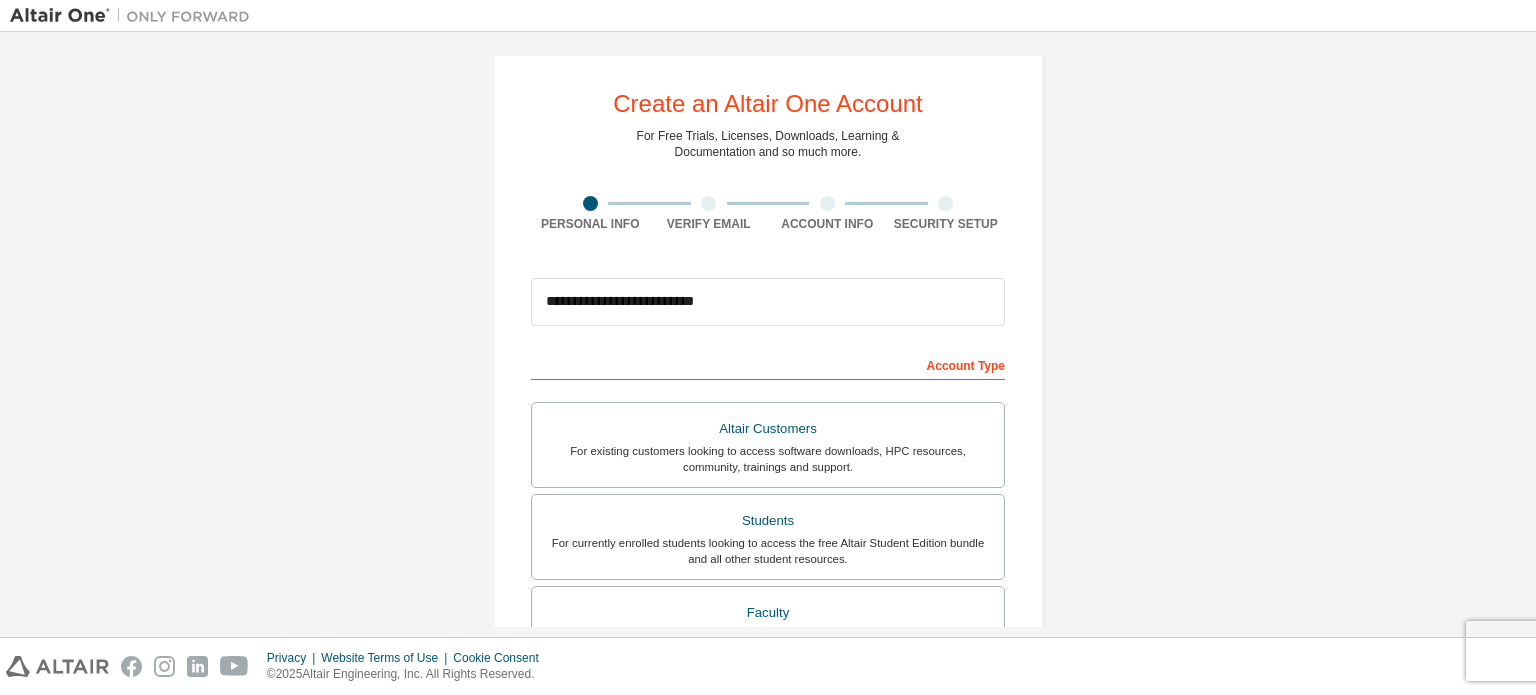 scroll, scrollTop: 0, scrollLeft: 0, axis: both 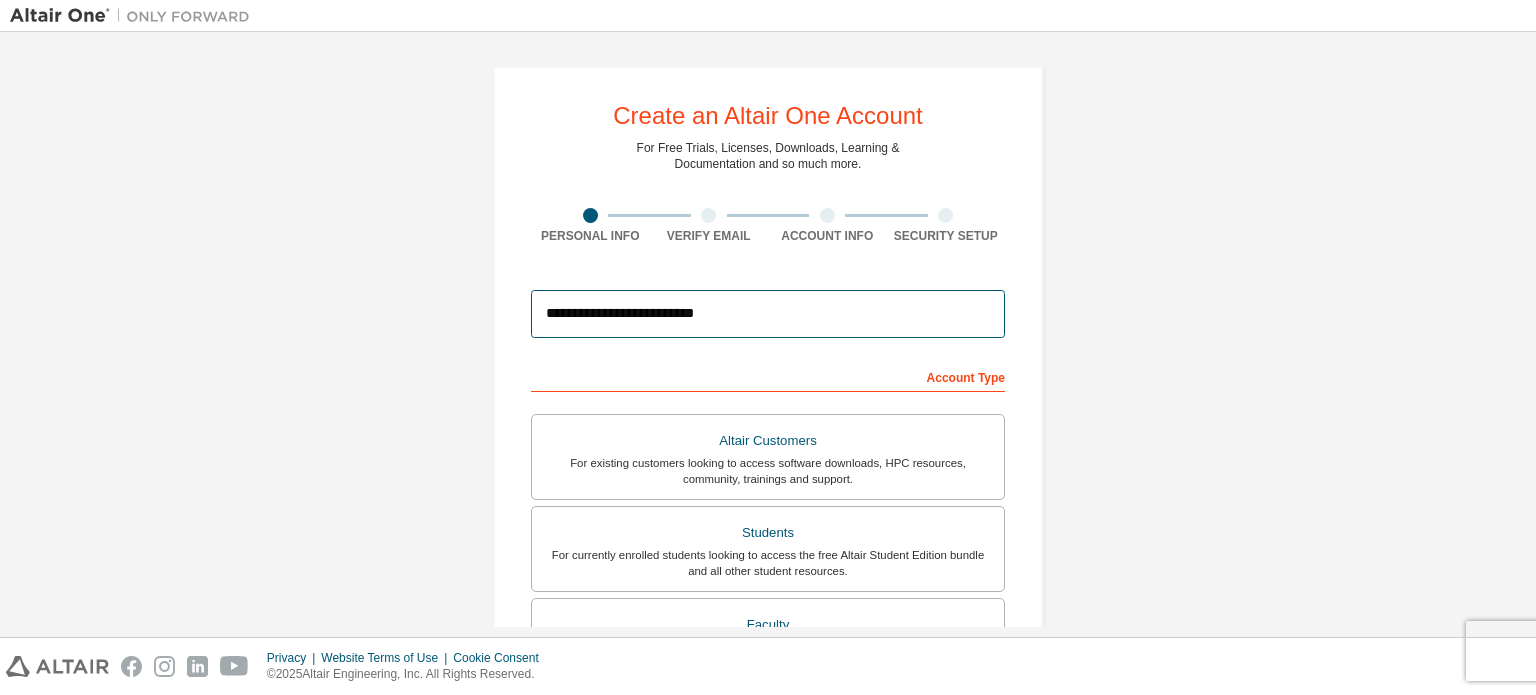 click on "**********" at bounding box center (768, 314) 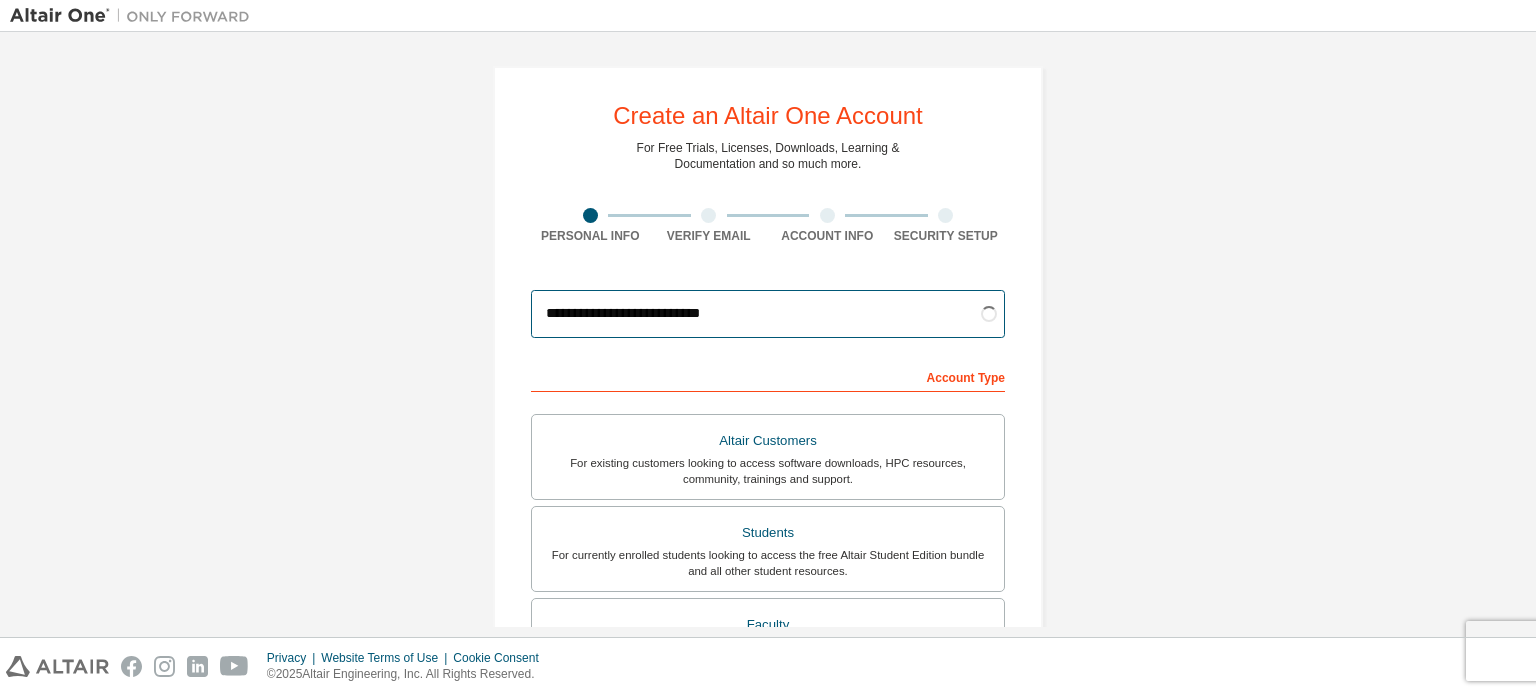 type on "**********" 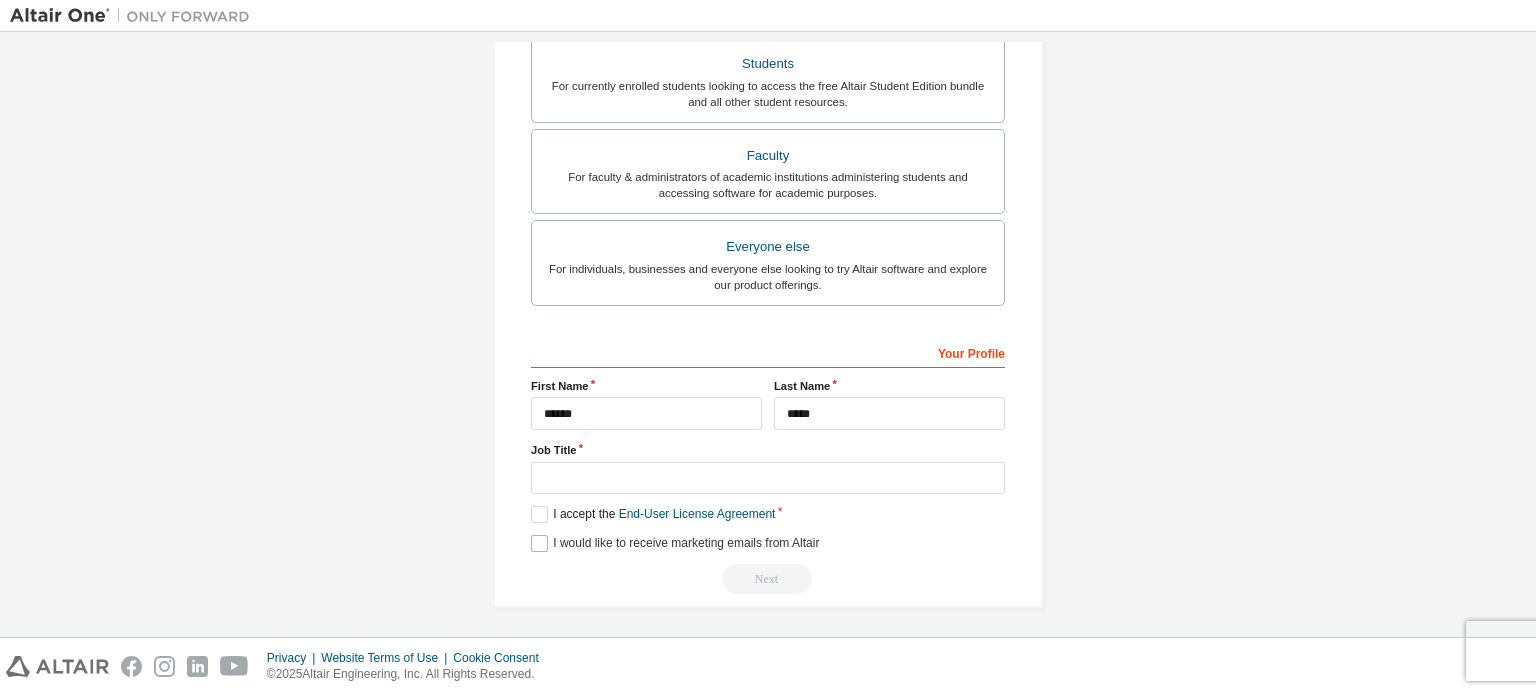 scroll, scrollTop: 70, scrollLeft: 0, axis: vertical 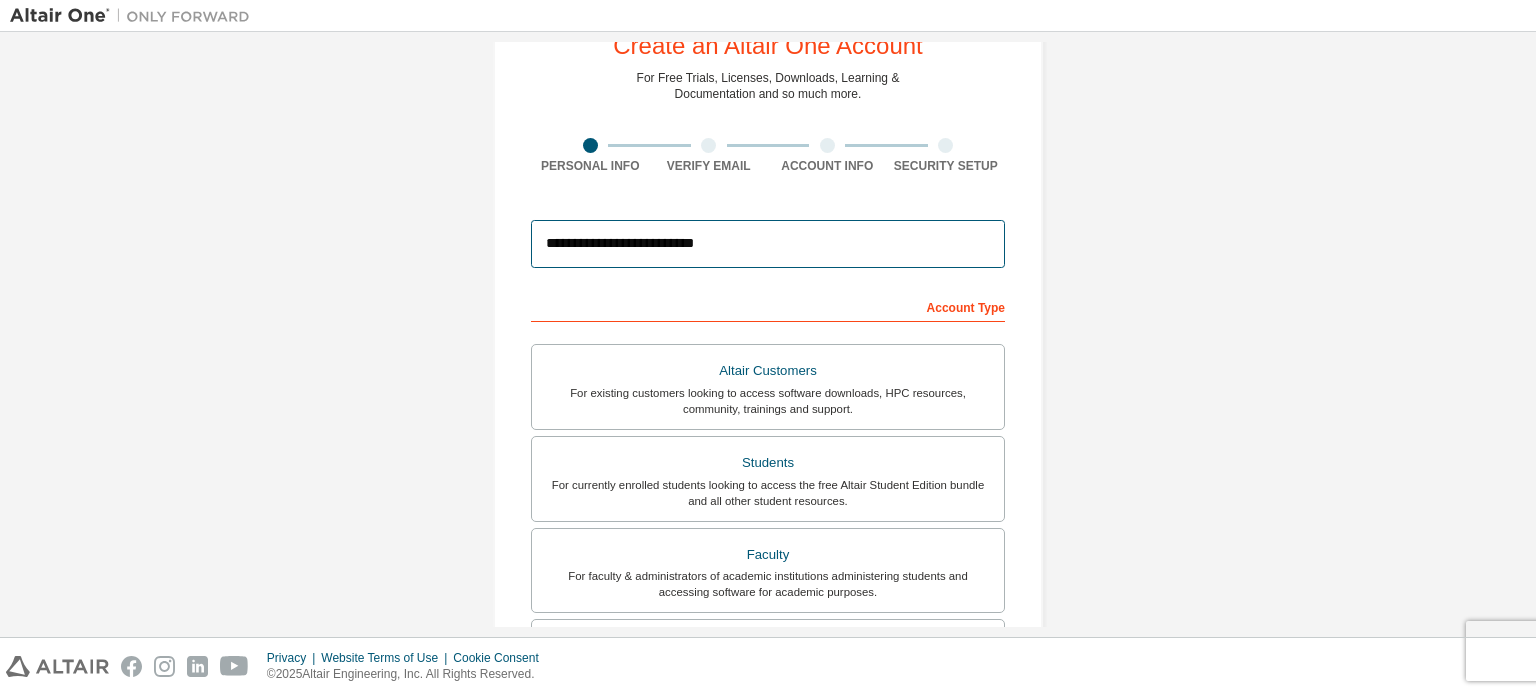 click on "**********" at bounding box center (768, 244) 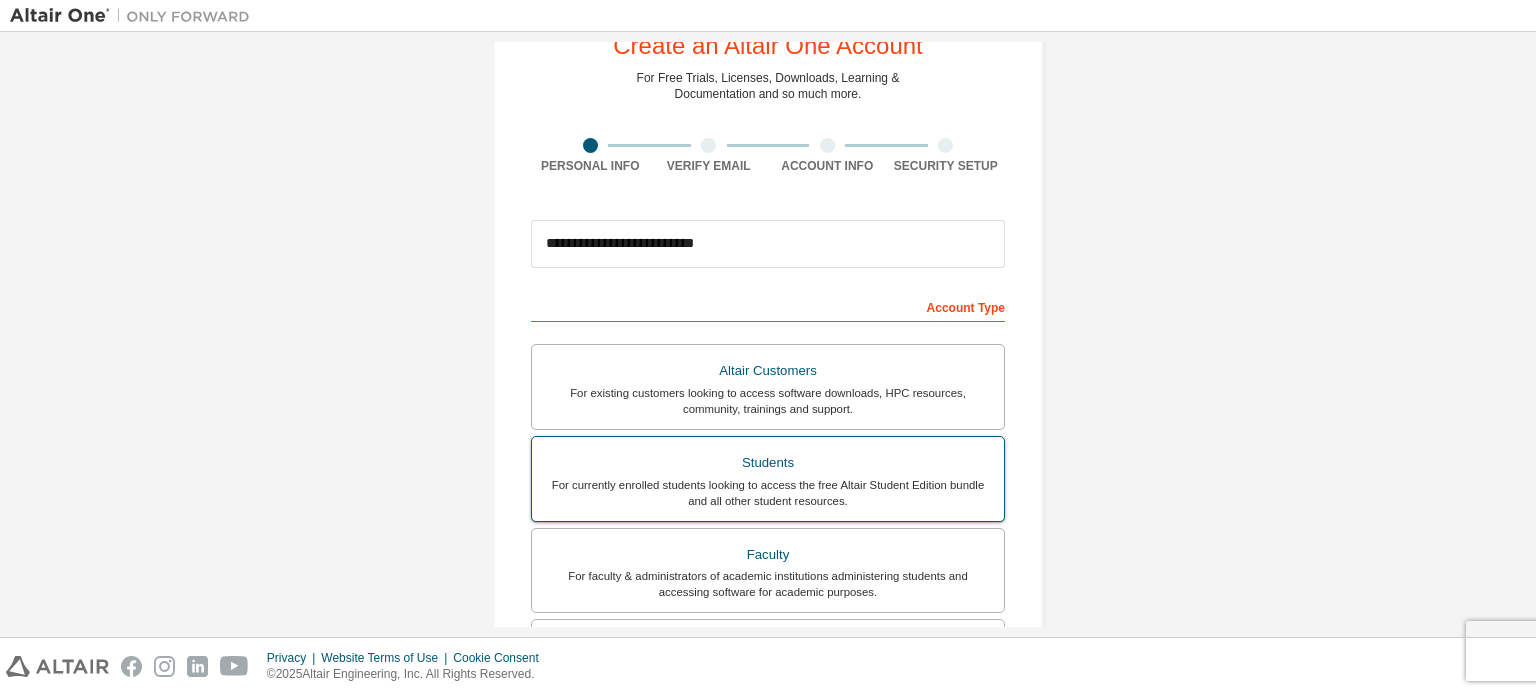 click on "Students" at bounding box center [768, 463] 